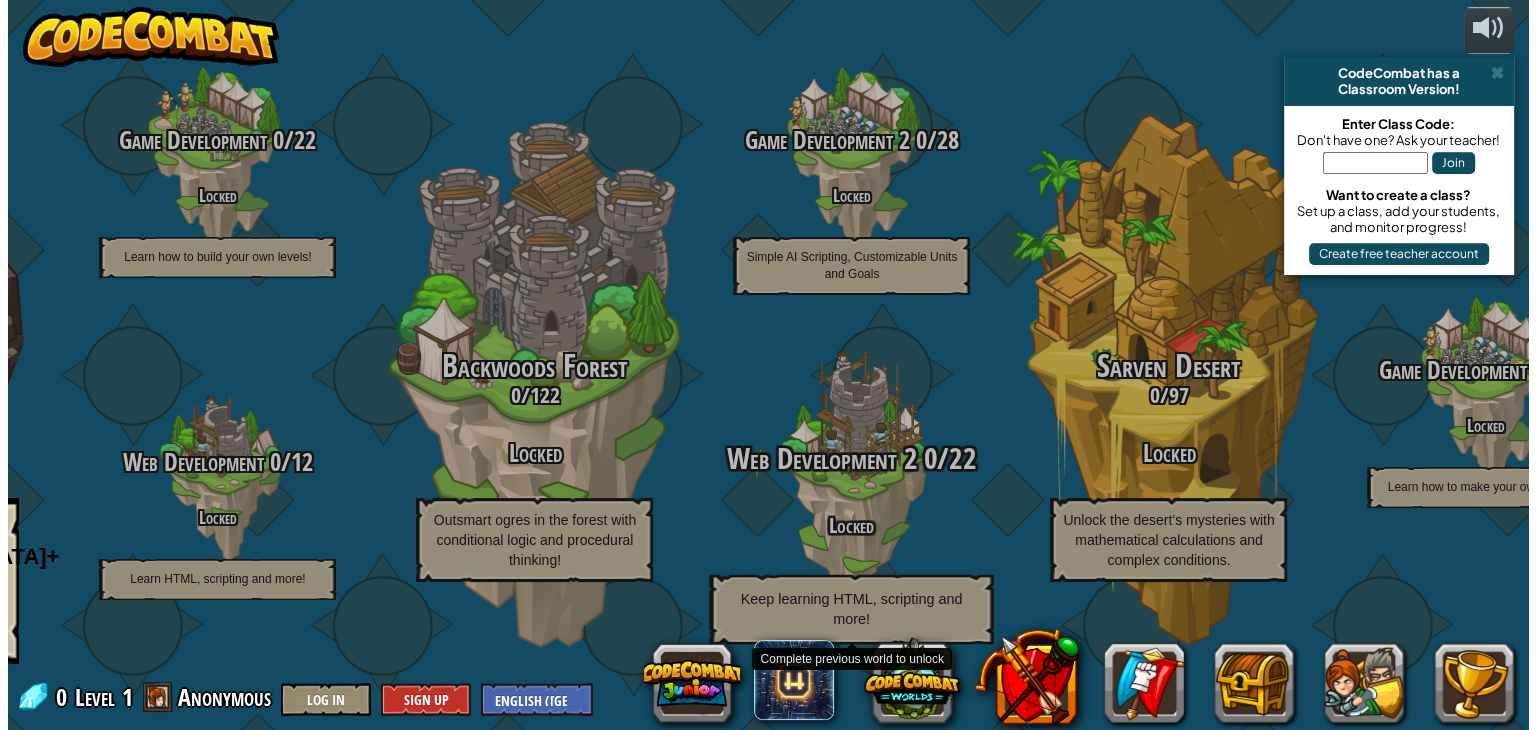 scroll, scrollTop: 0, scrollLeft: 0, axis: both 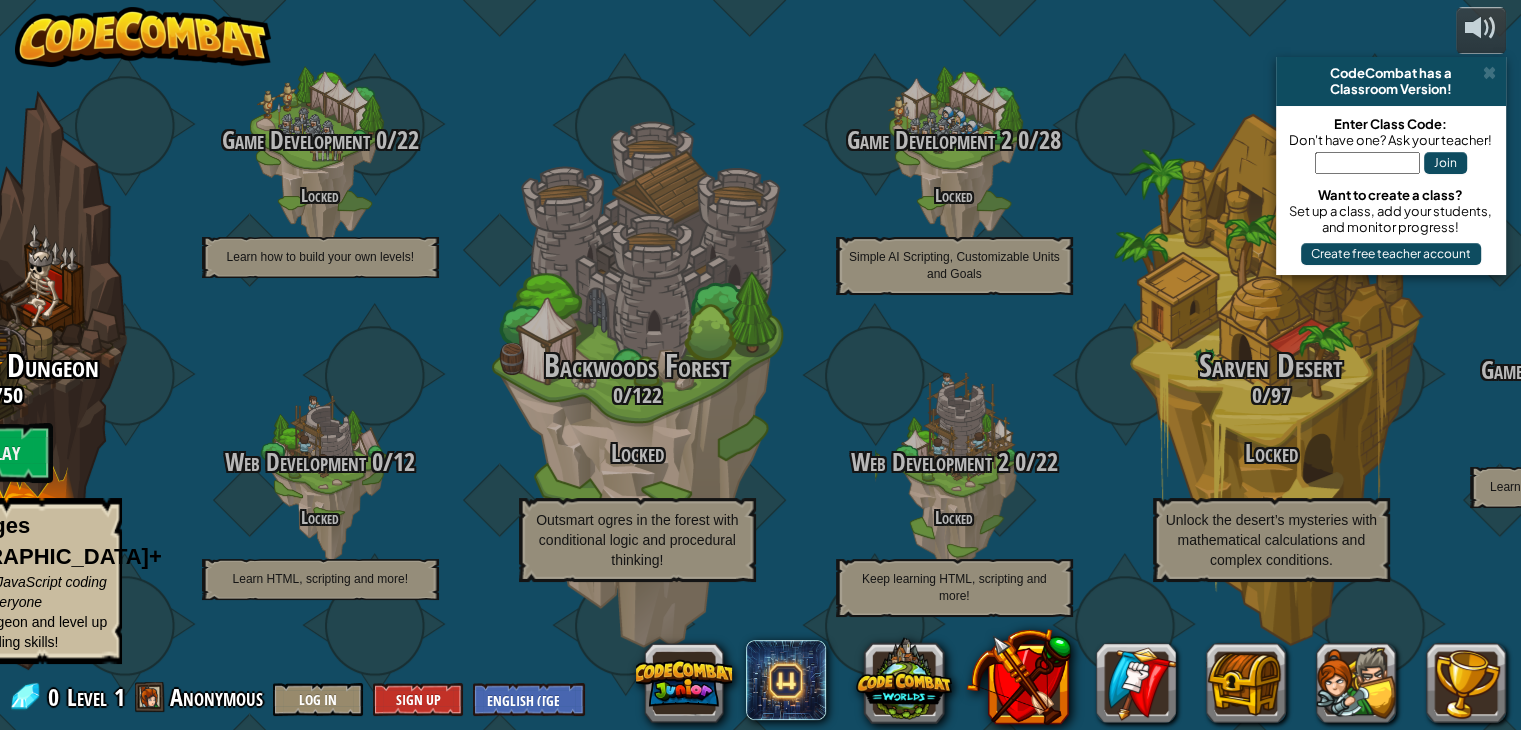 click at bounding box center [143, 37] 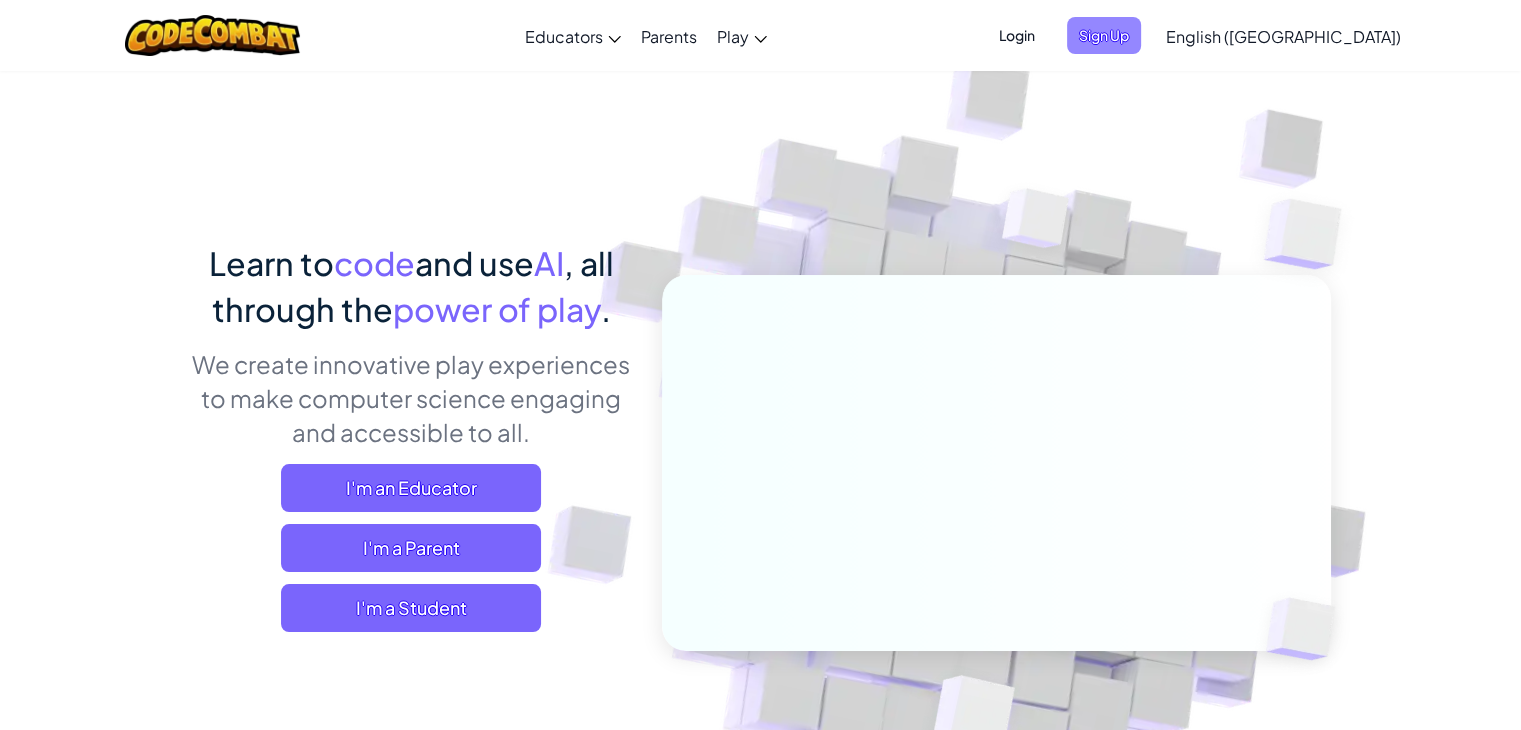 click on "Sign Up" at bounding box center [1104, 35] 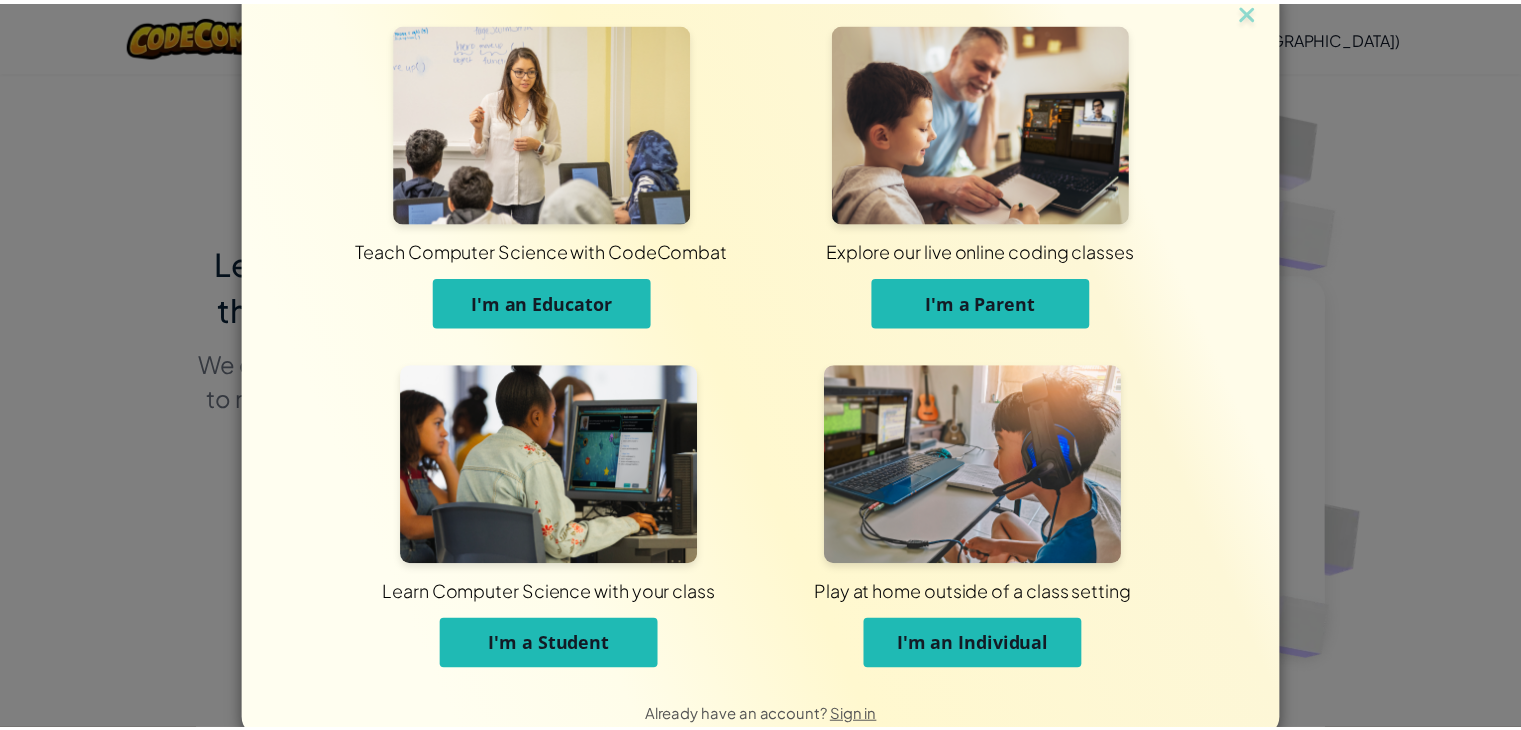 scroll, scrollTop: 0, scrollLeft: 0, axis: both 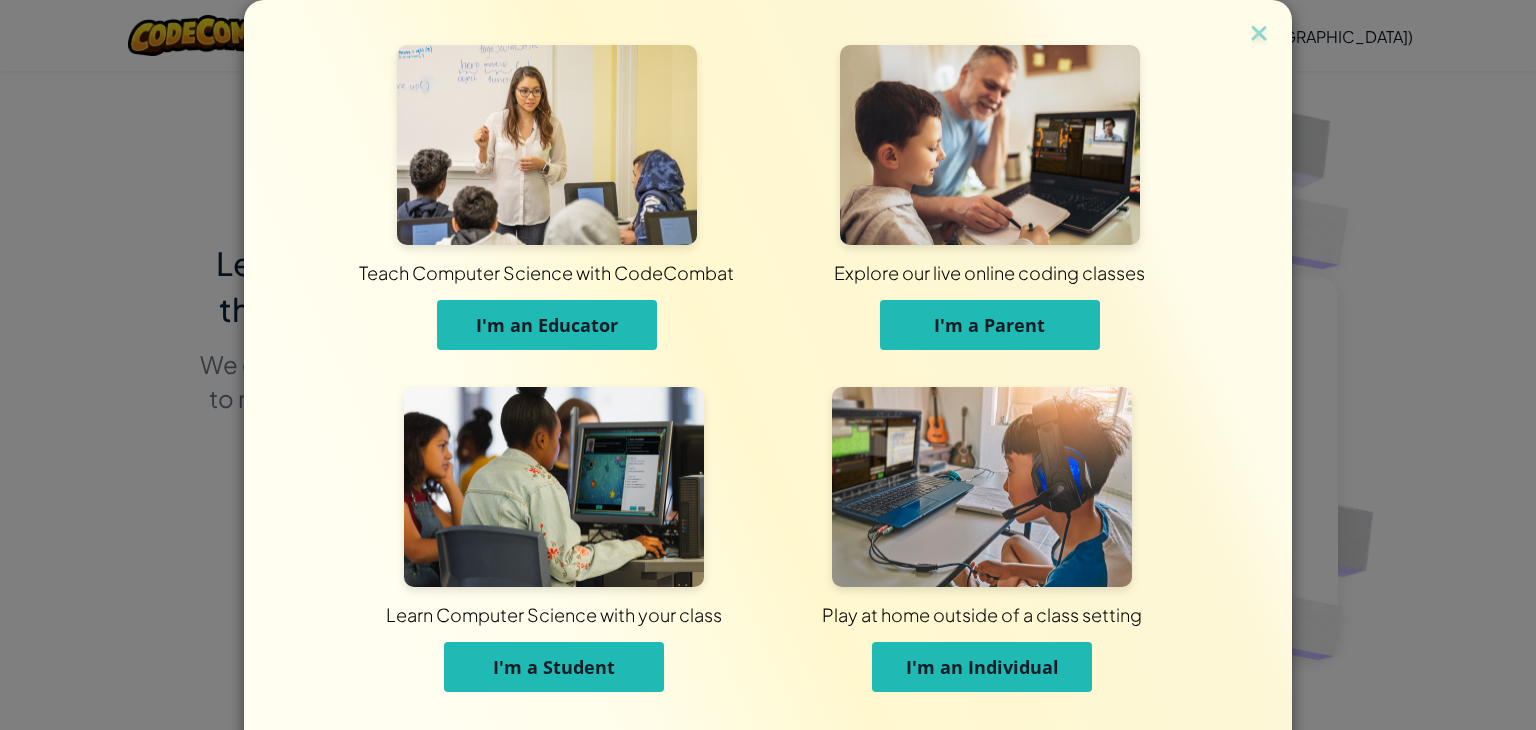 click on "I'm an Educator" at bounding box center [547, 325] 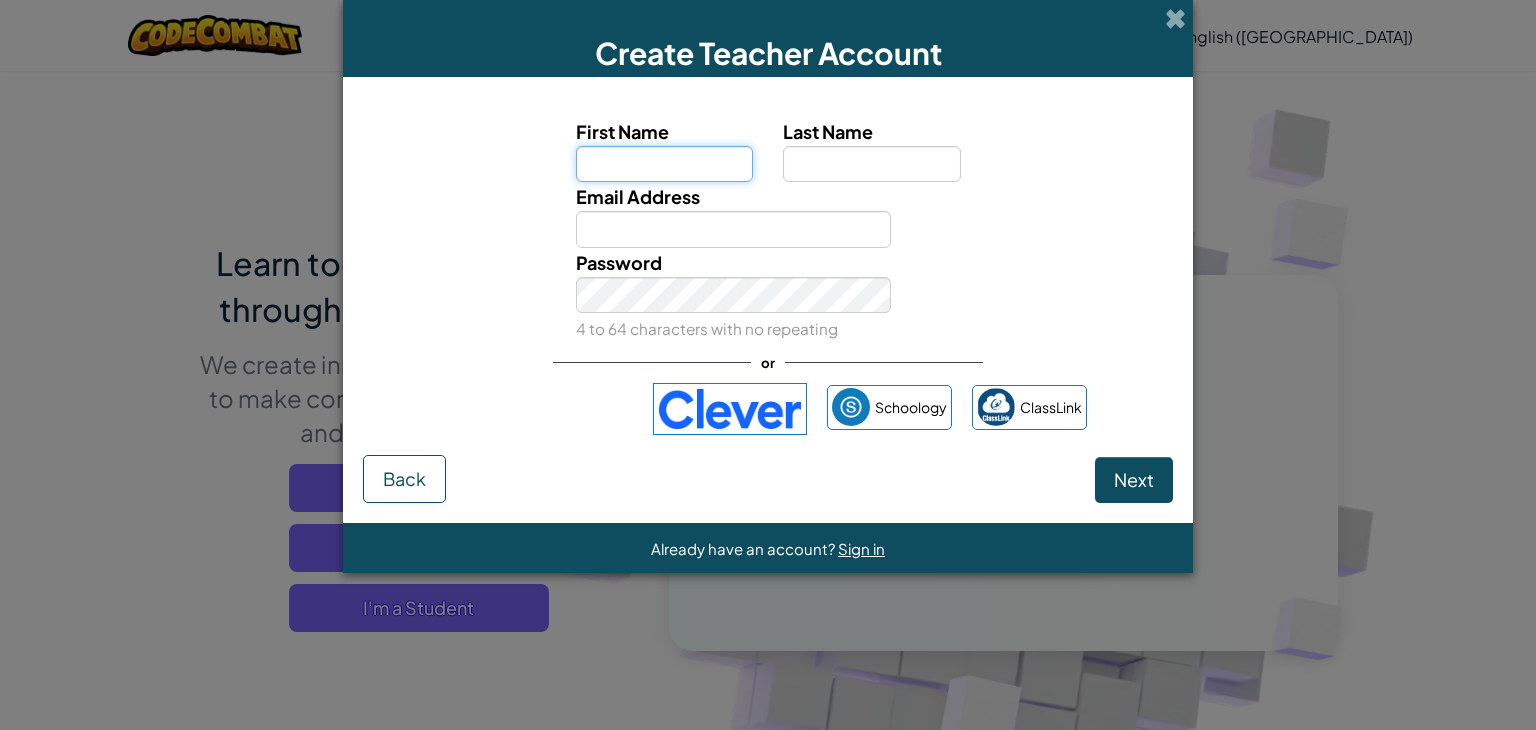 click on "First Name" at bounding box center [665, 164] 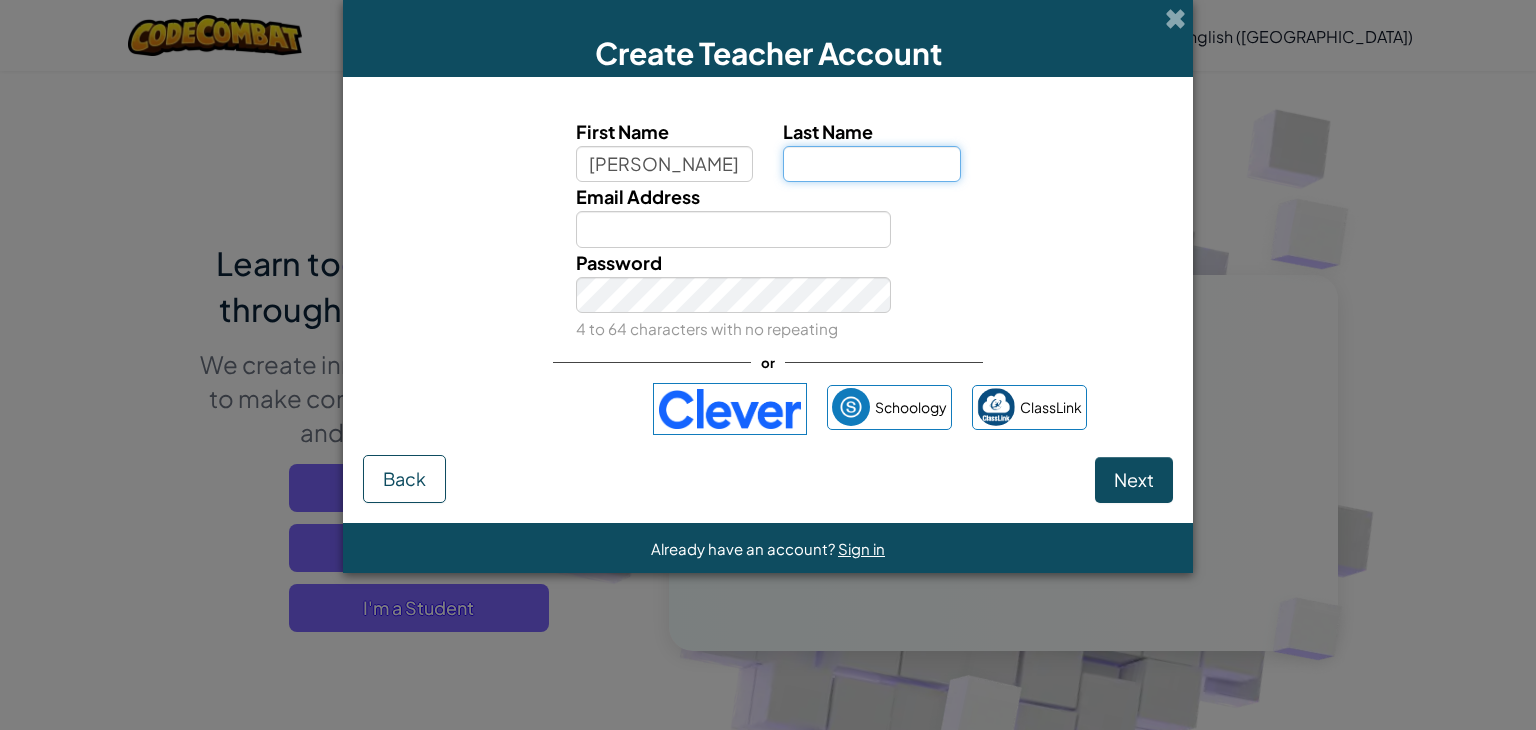 type on "Mascatello" 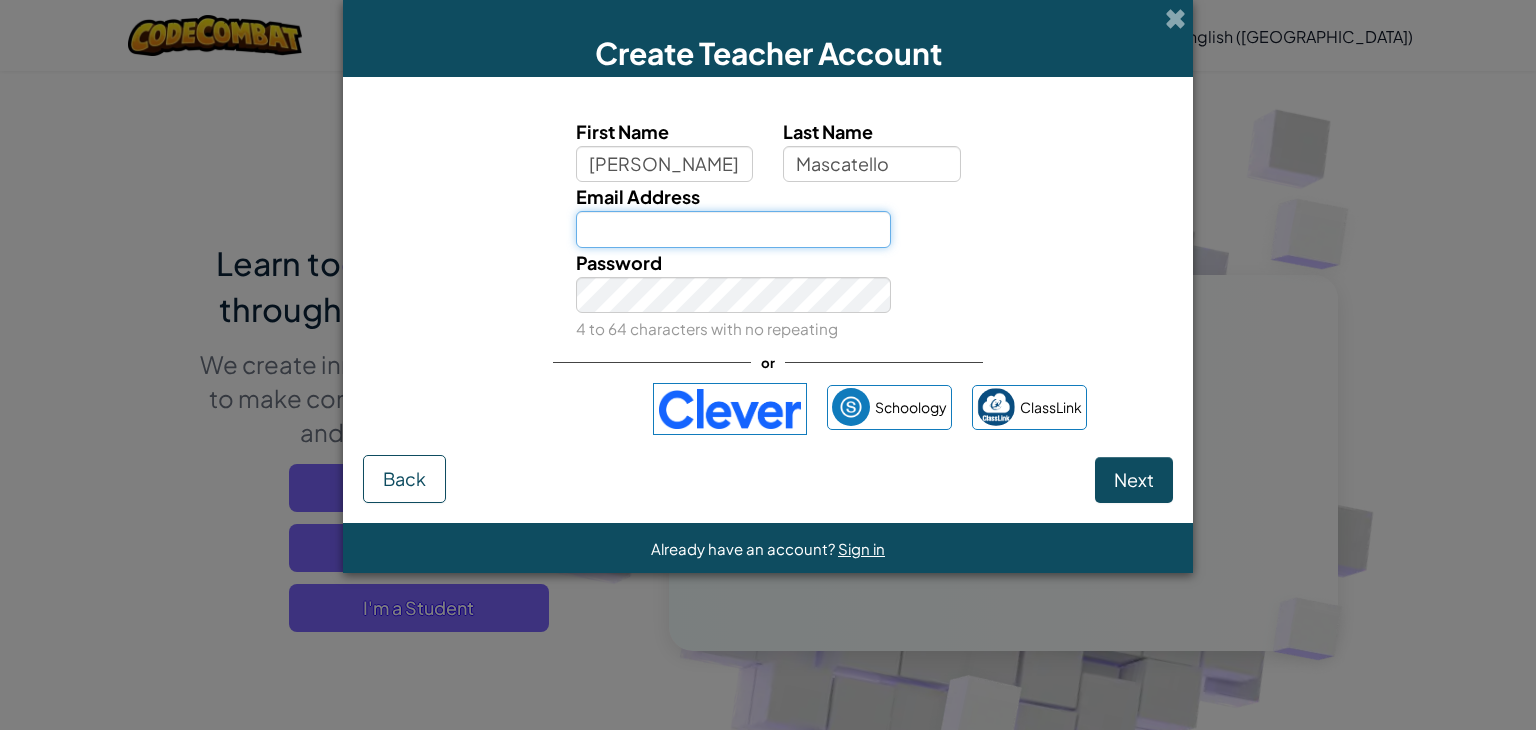click on "Email Address" at bounding box center [734, 229] 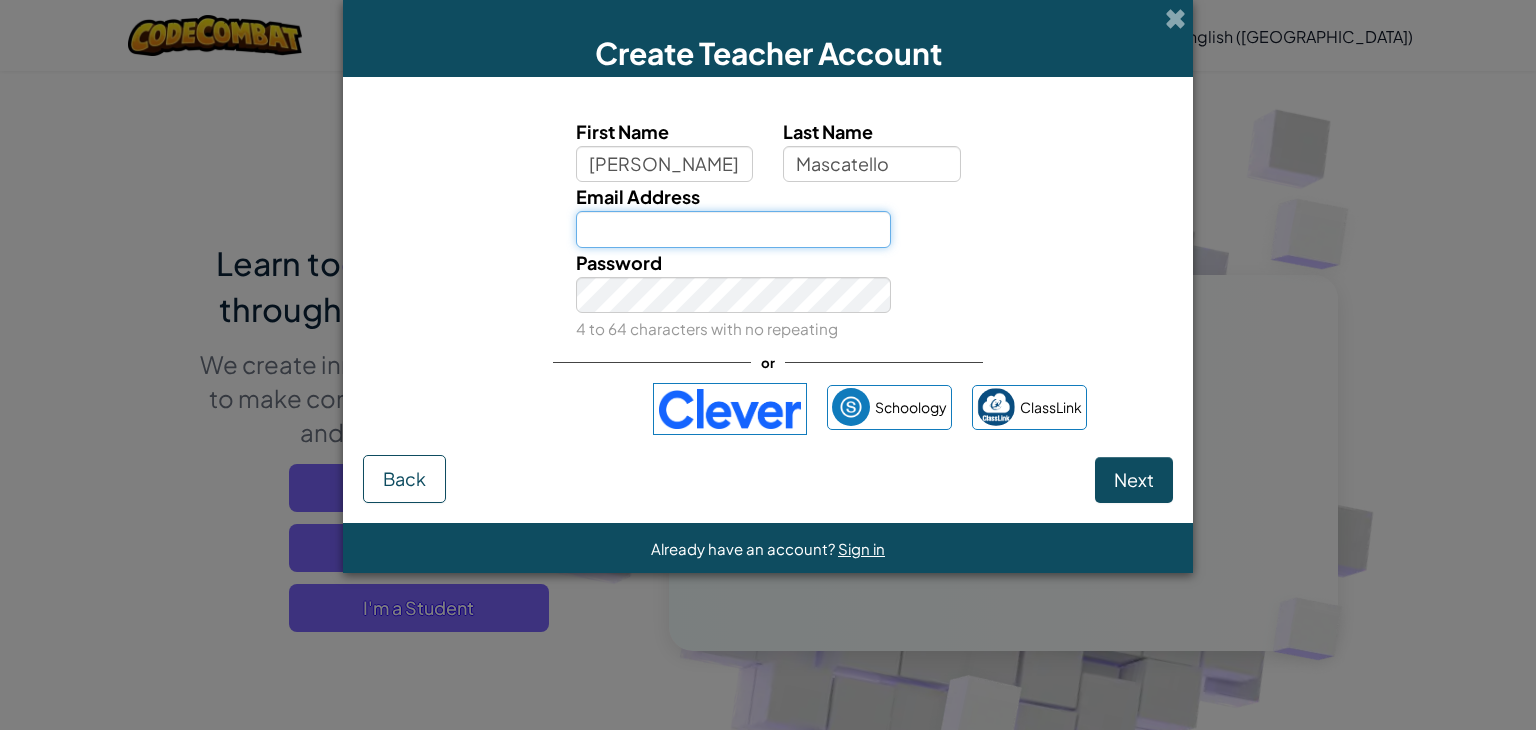 type on "[EMAIL_ADDRESS]" 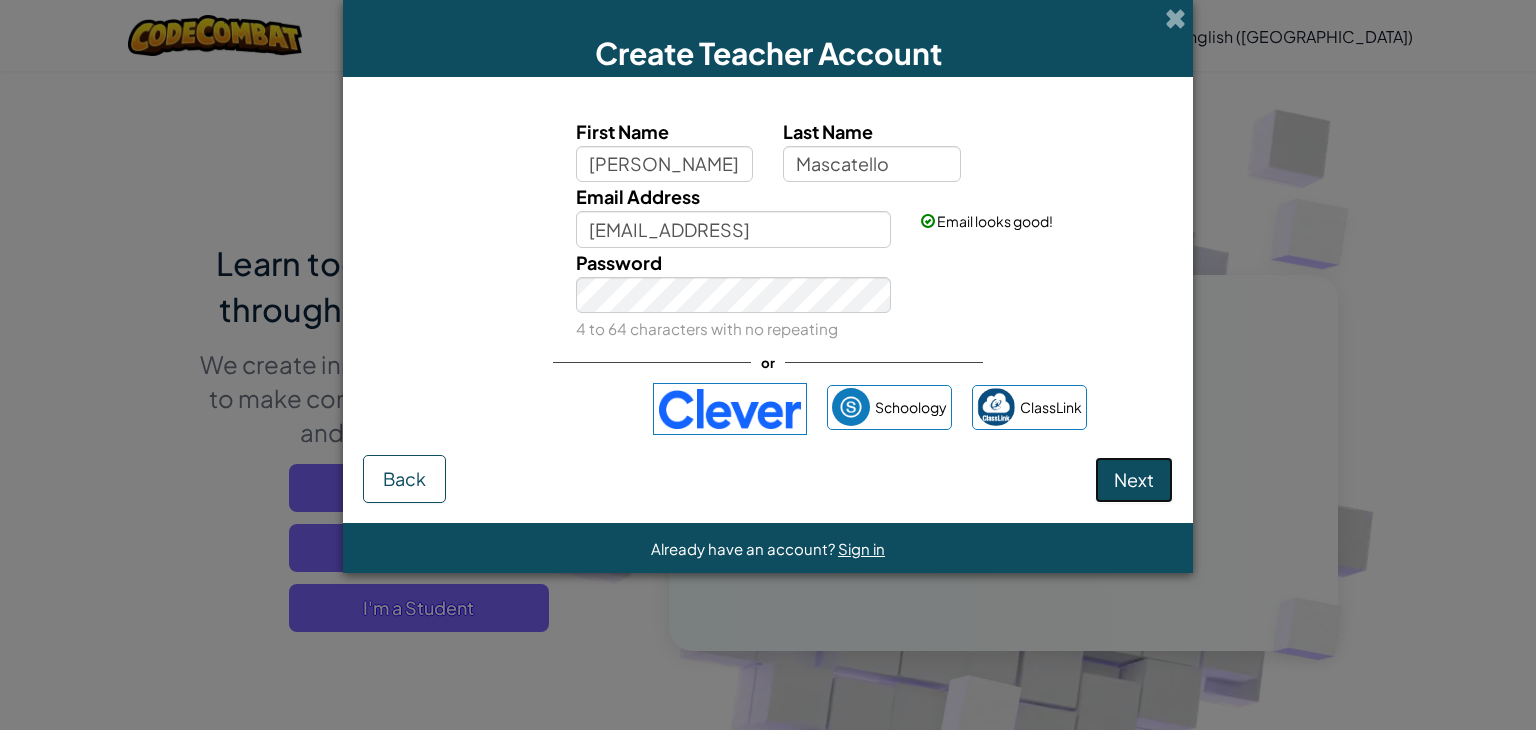 click on "Next" at bounding box center [1134, 479] 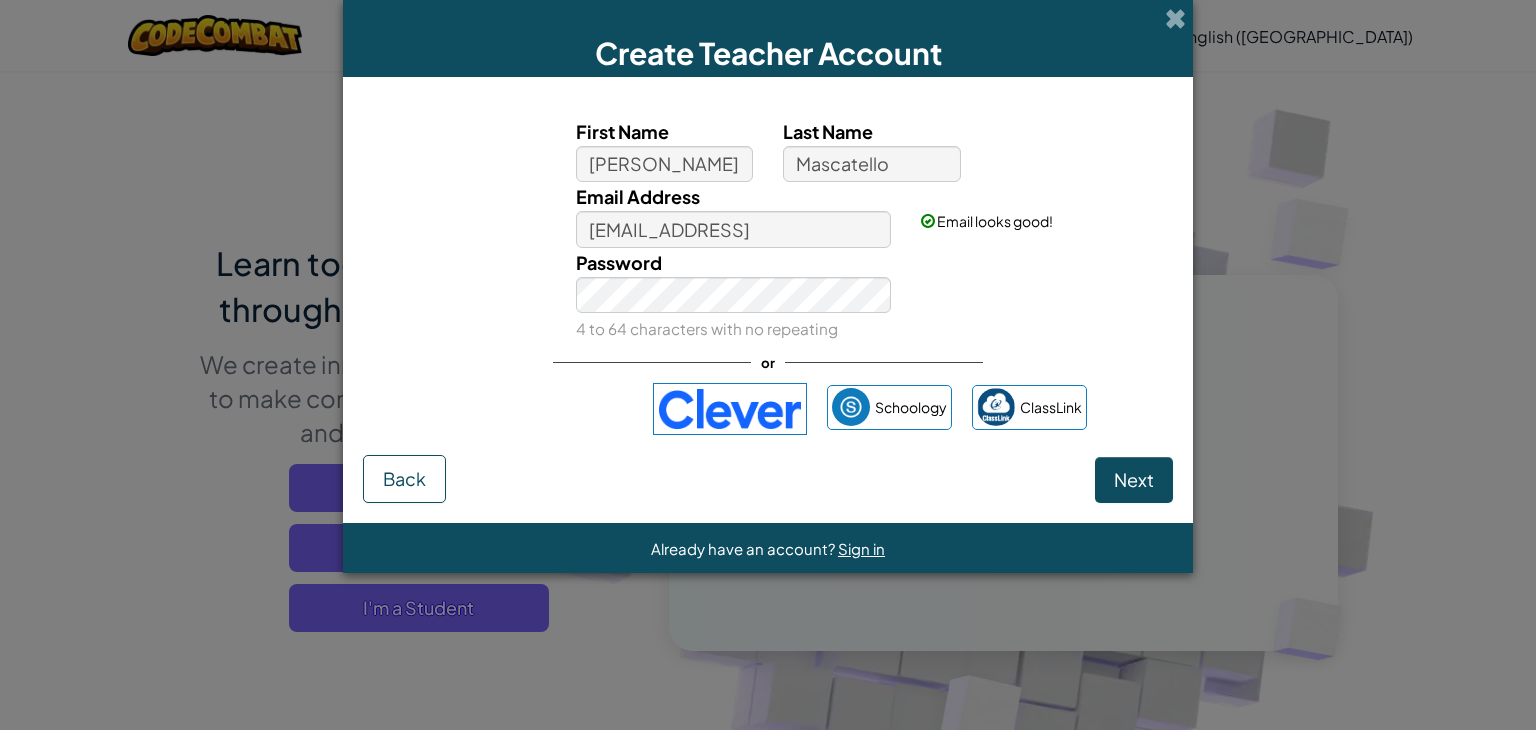 select 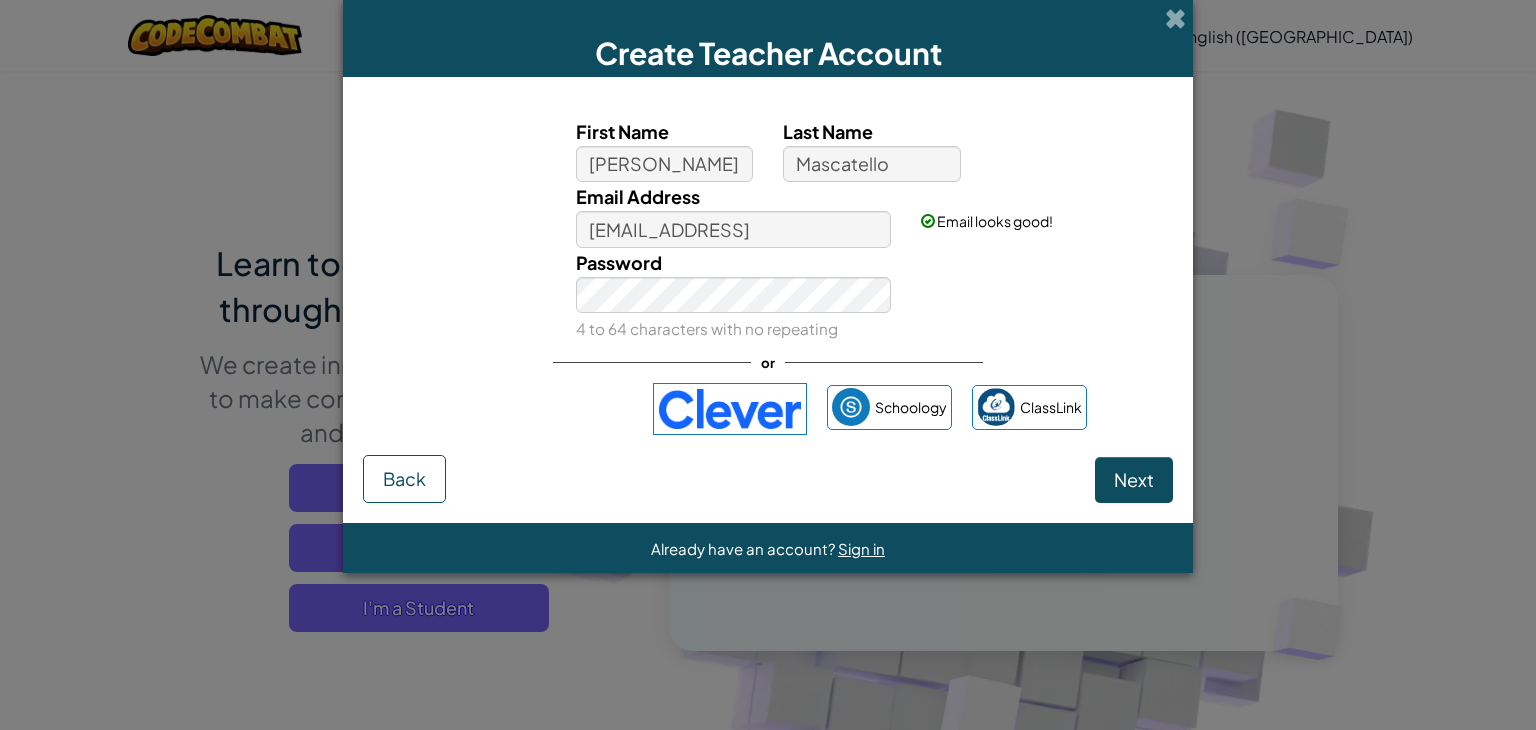 select on "[GEOGRAPHIC_DATA]" 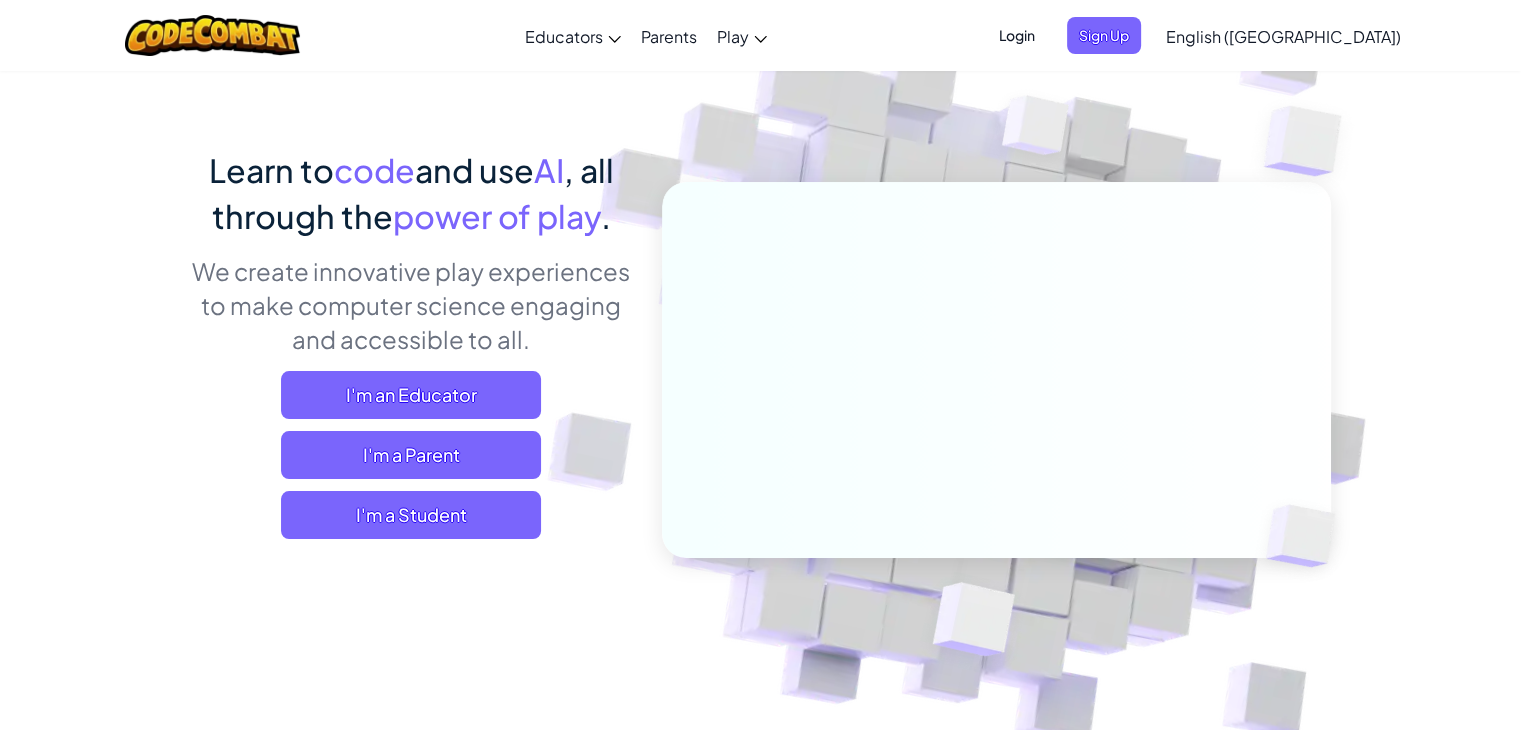 scroll, scrollTop: 0, scrollLeft: 0, axis: both 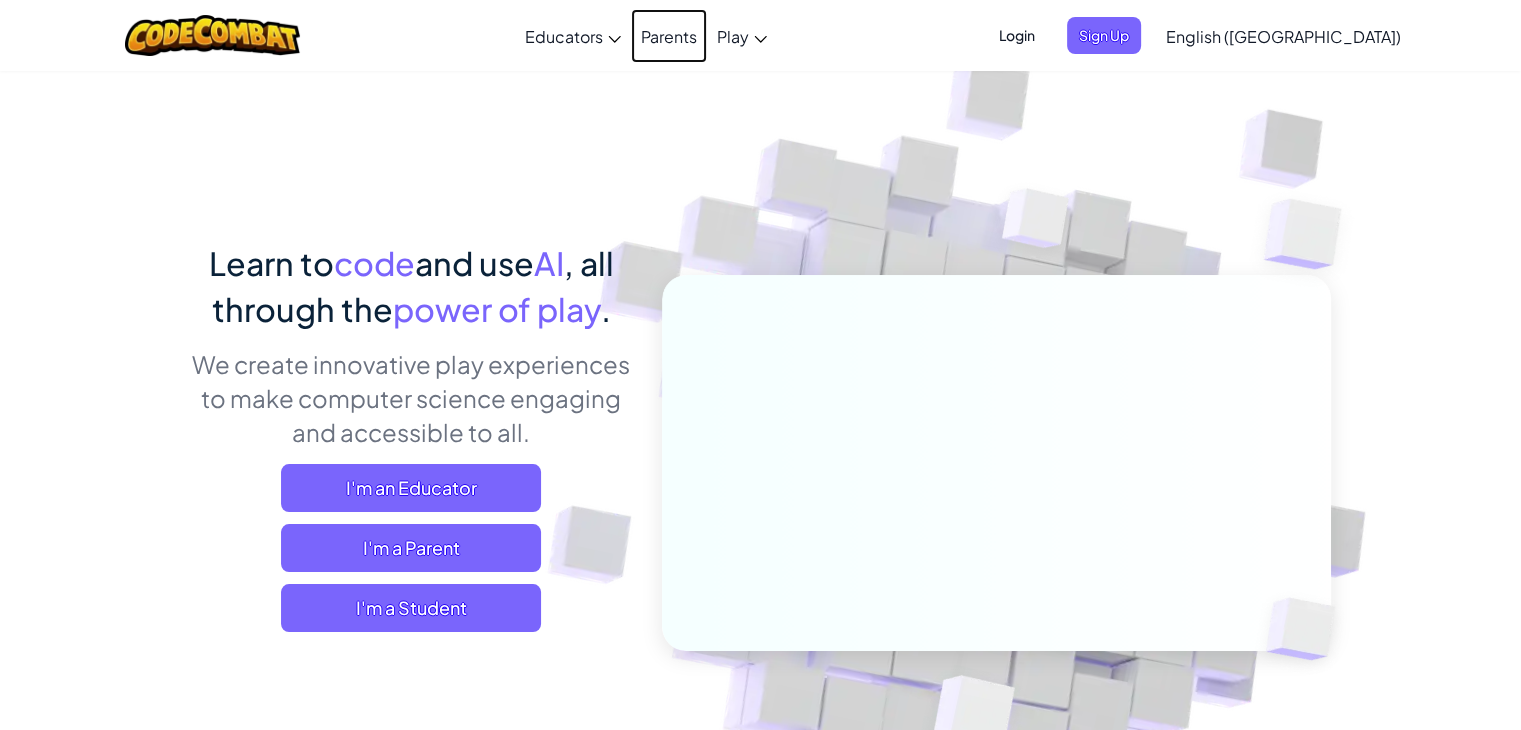 click on "Parents" at bounding box center (669, 36) 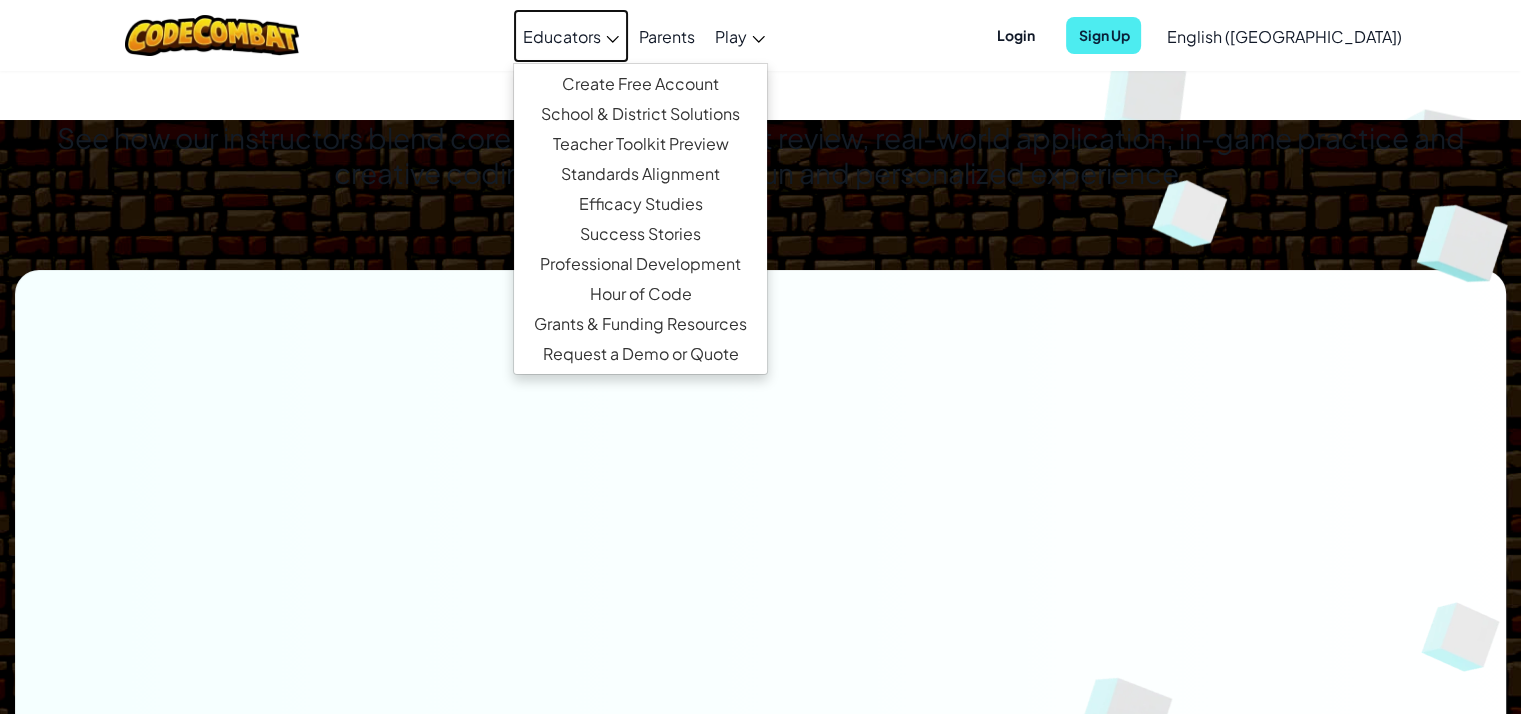 click on "Educators" at bounding box center [562, 36] 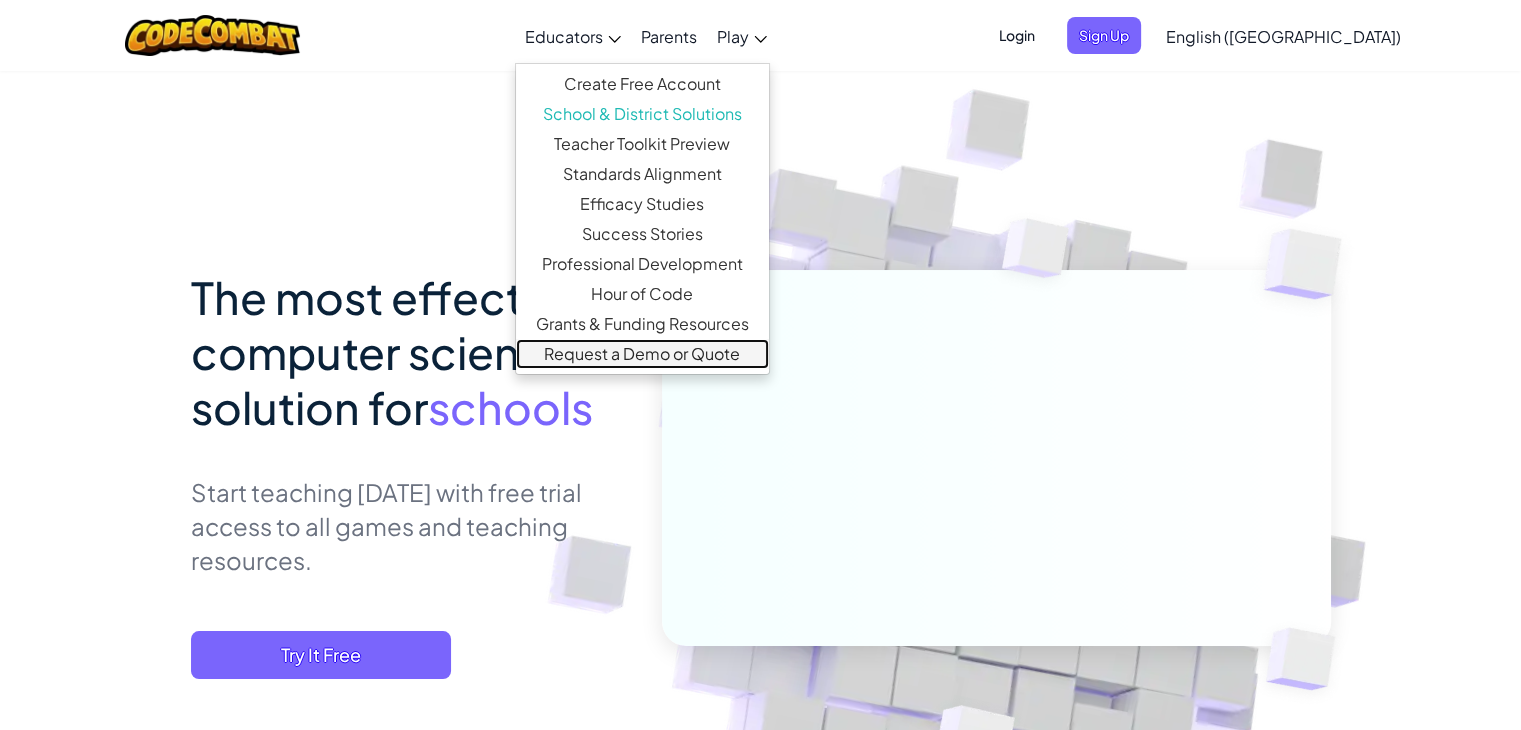 click on "Request a Demo or Quote" at bounding box center [642, 354] 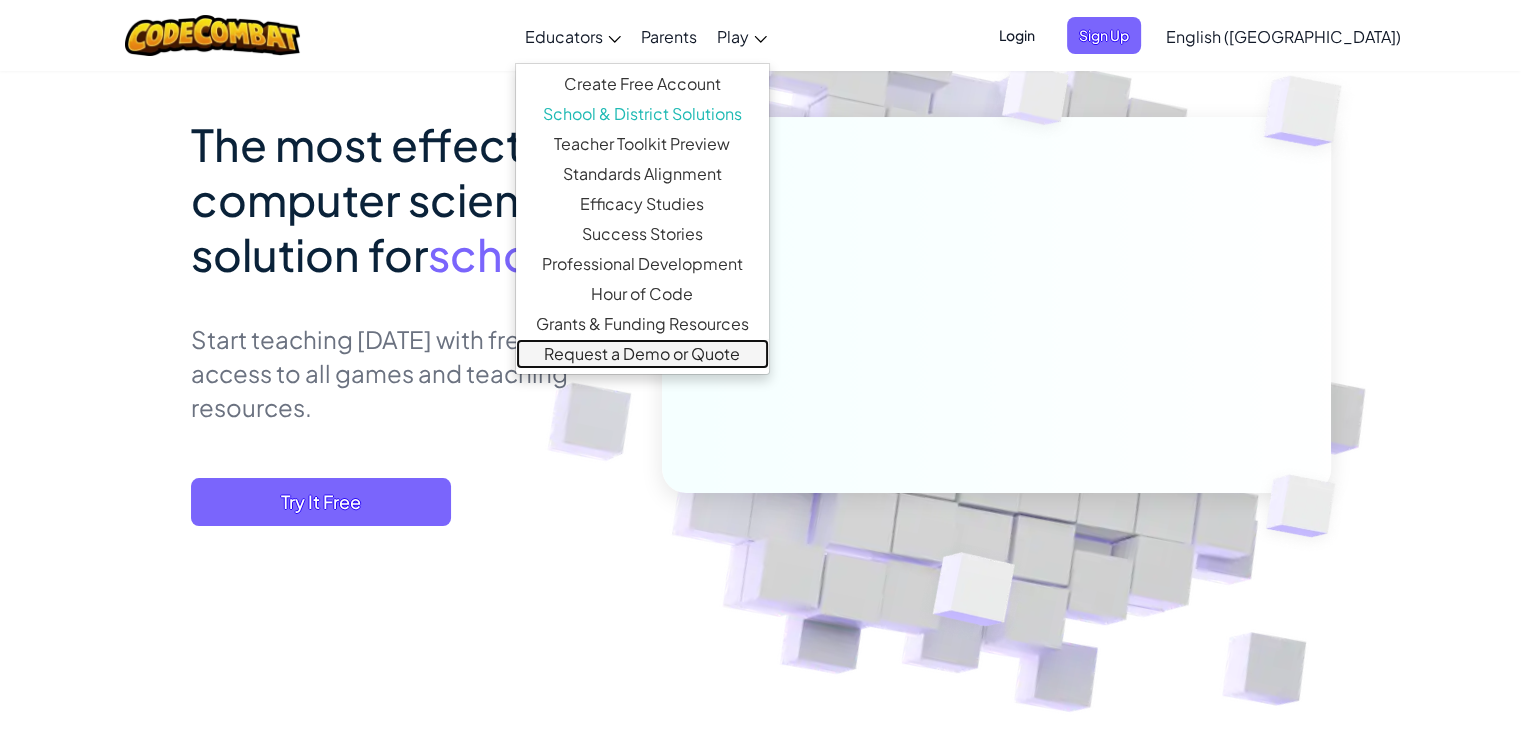 scroll, scrollTop: 0, scrollLeft: 0, axis: both 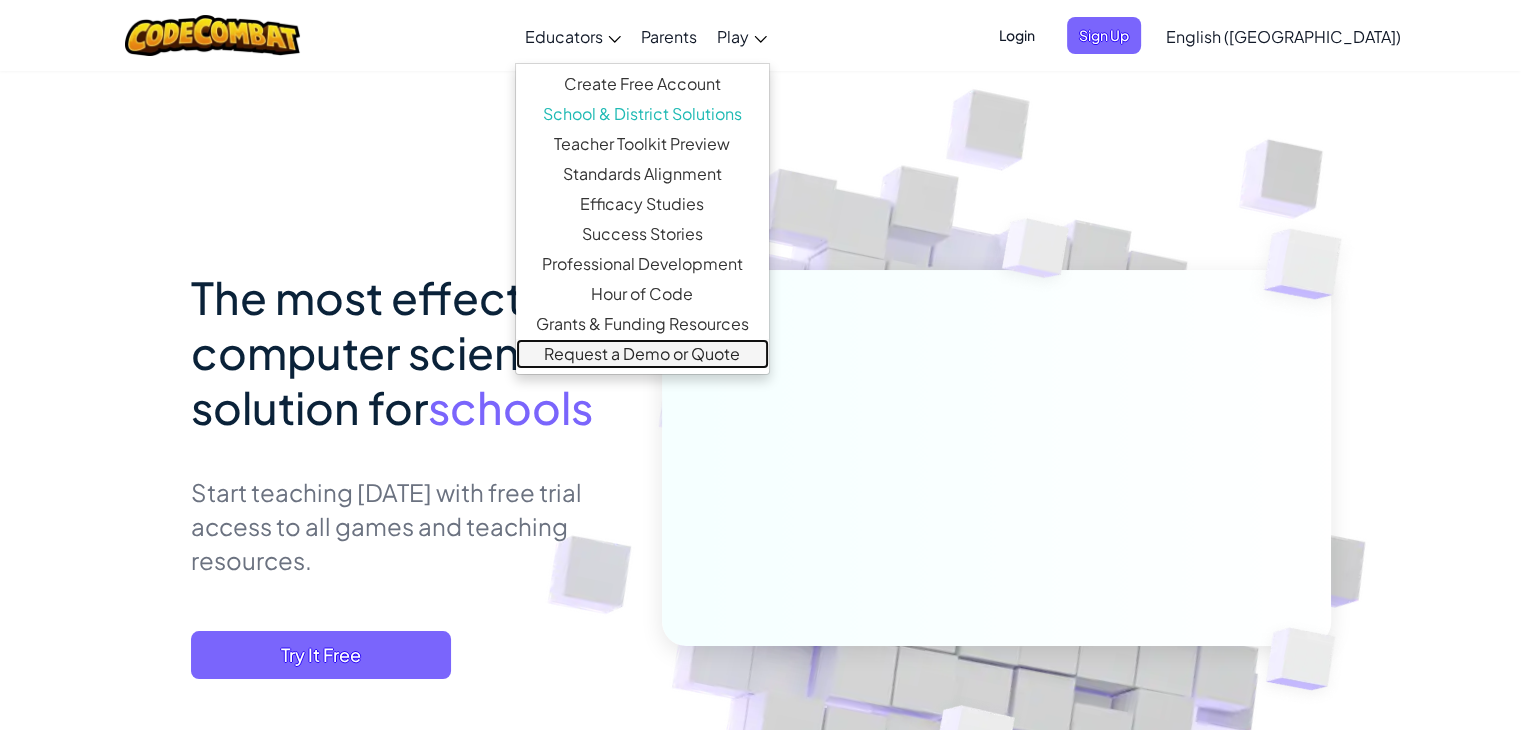 click on "Request a Demo or Quote" at bounding box center [642, 354] 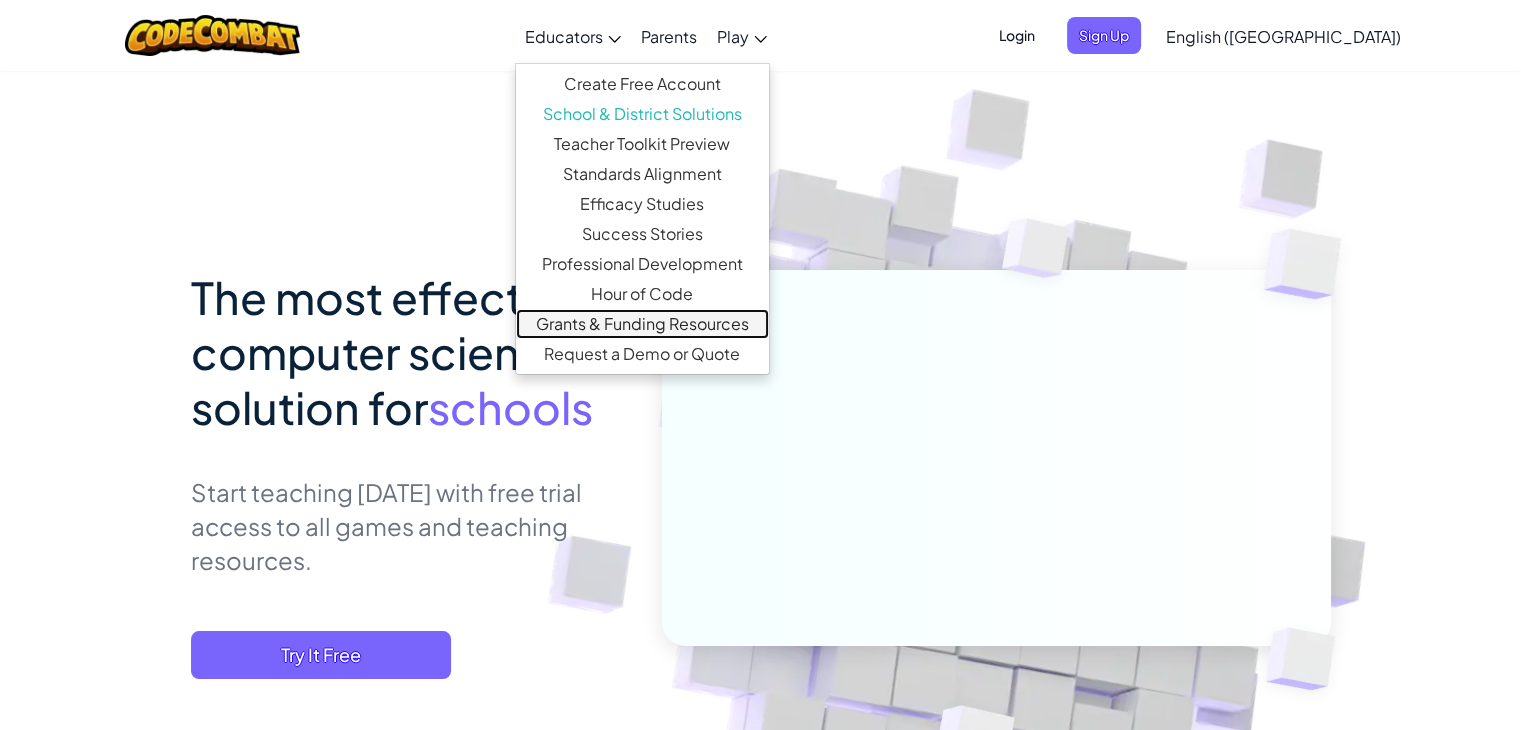 click on "Grants & Funding Resources" at bounding box center [642, 324] 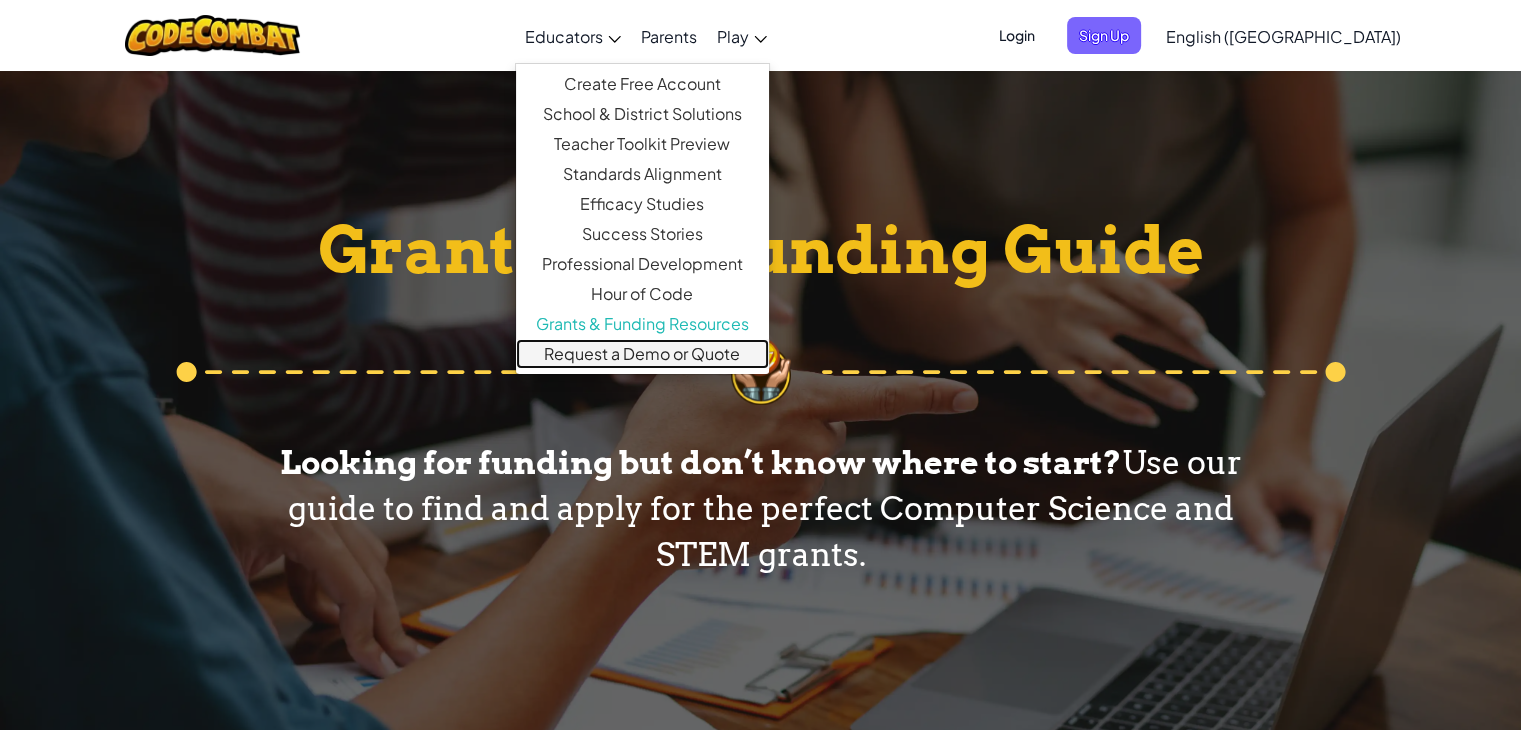click on "Request a Demo or Quote" at bounding box center [642, 354] 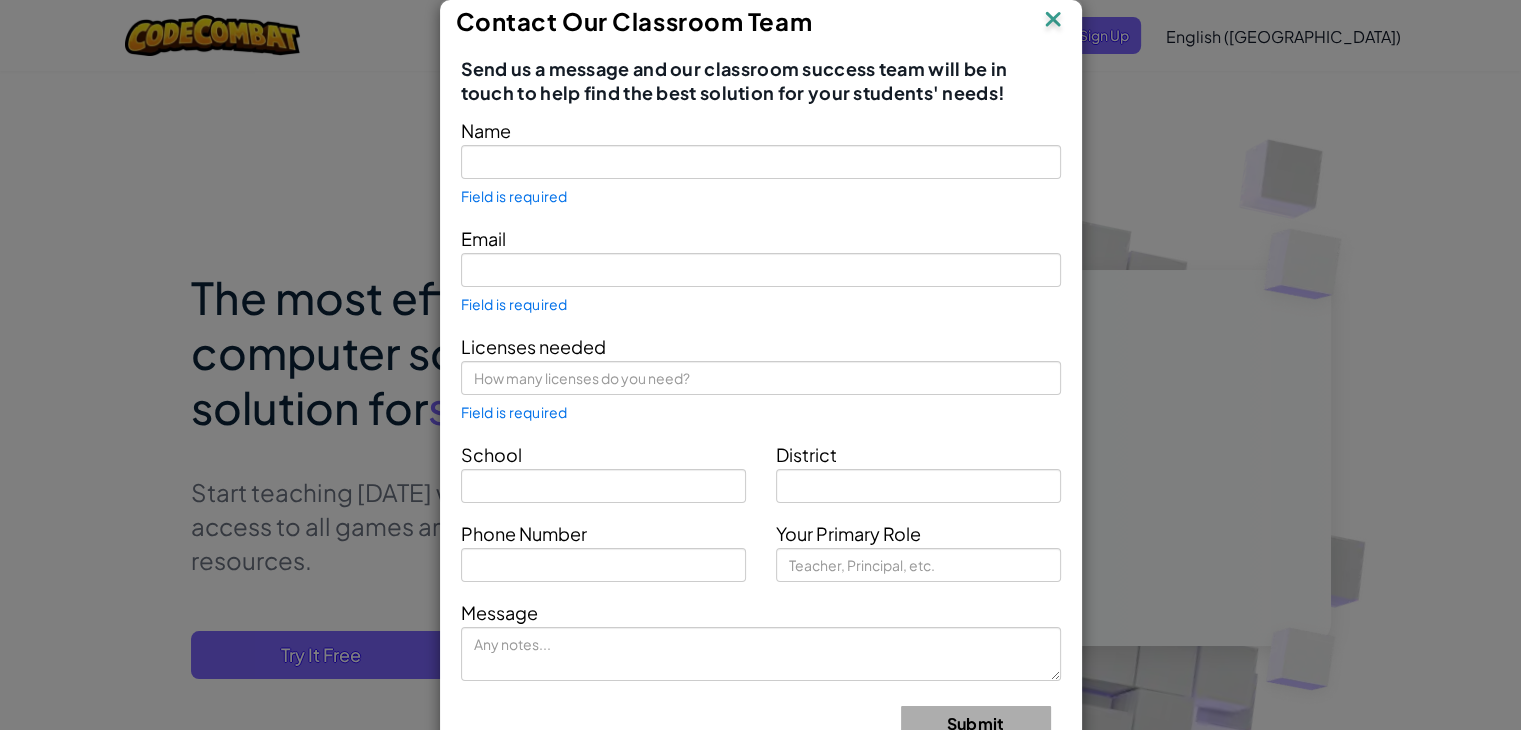 click at bounding box center (1053, 21) 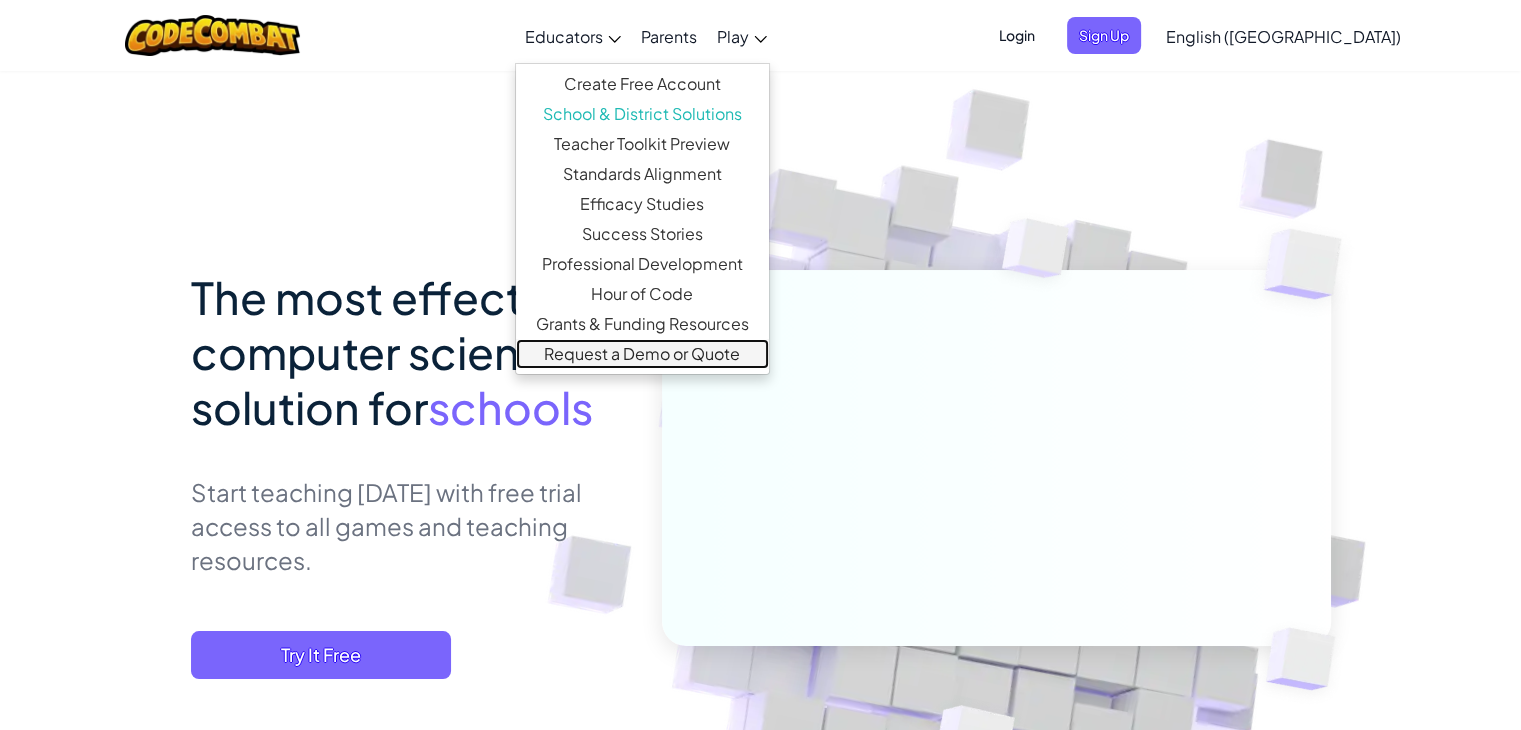 click on "Request a Demo or Quote" at bounding box center (642, 354) 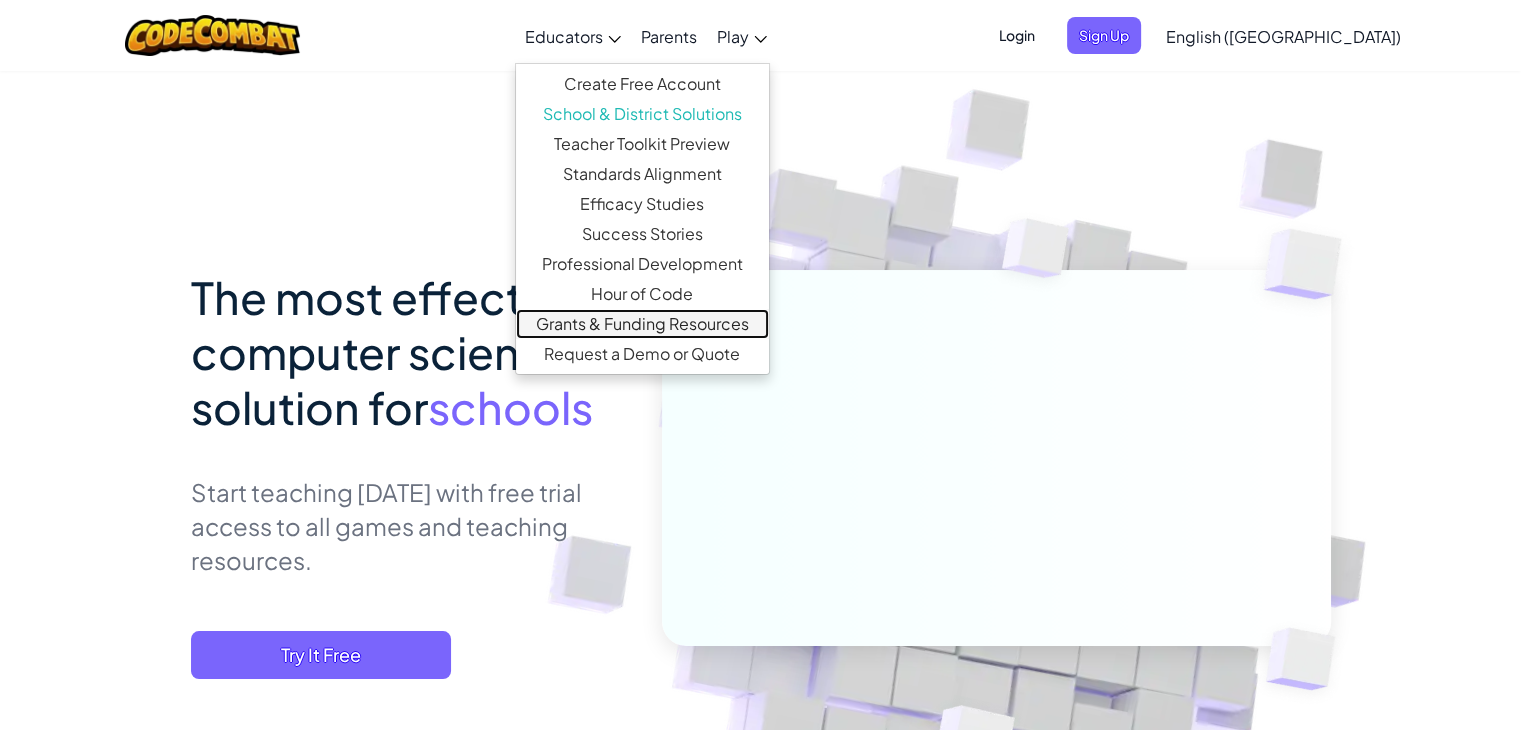 click on "Grants & Funding Resources" at bounding box center (642, 324) 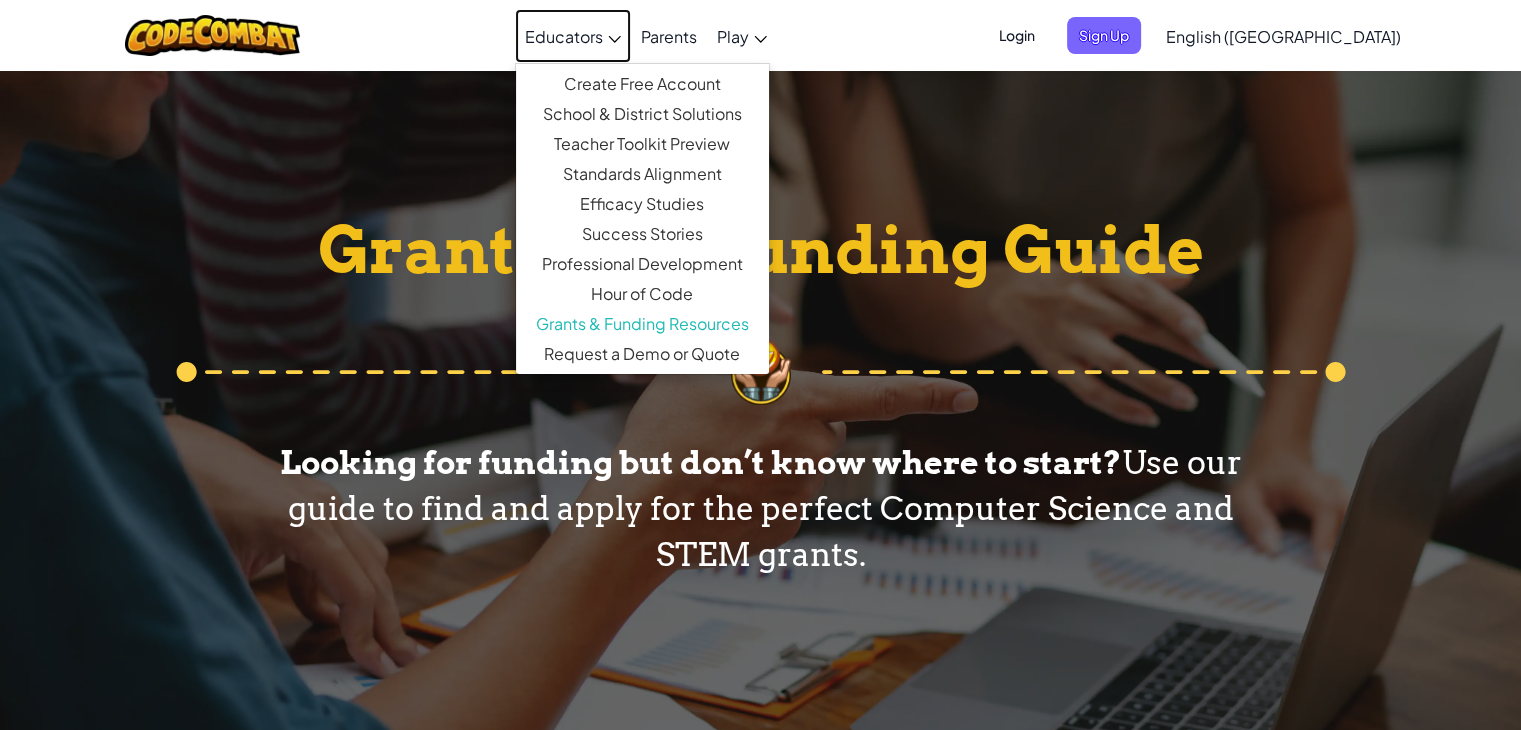 click on "Educators" at bounding box center [564, 36] 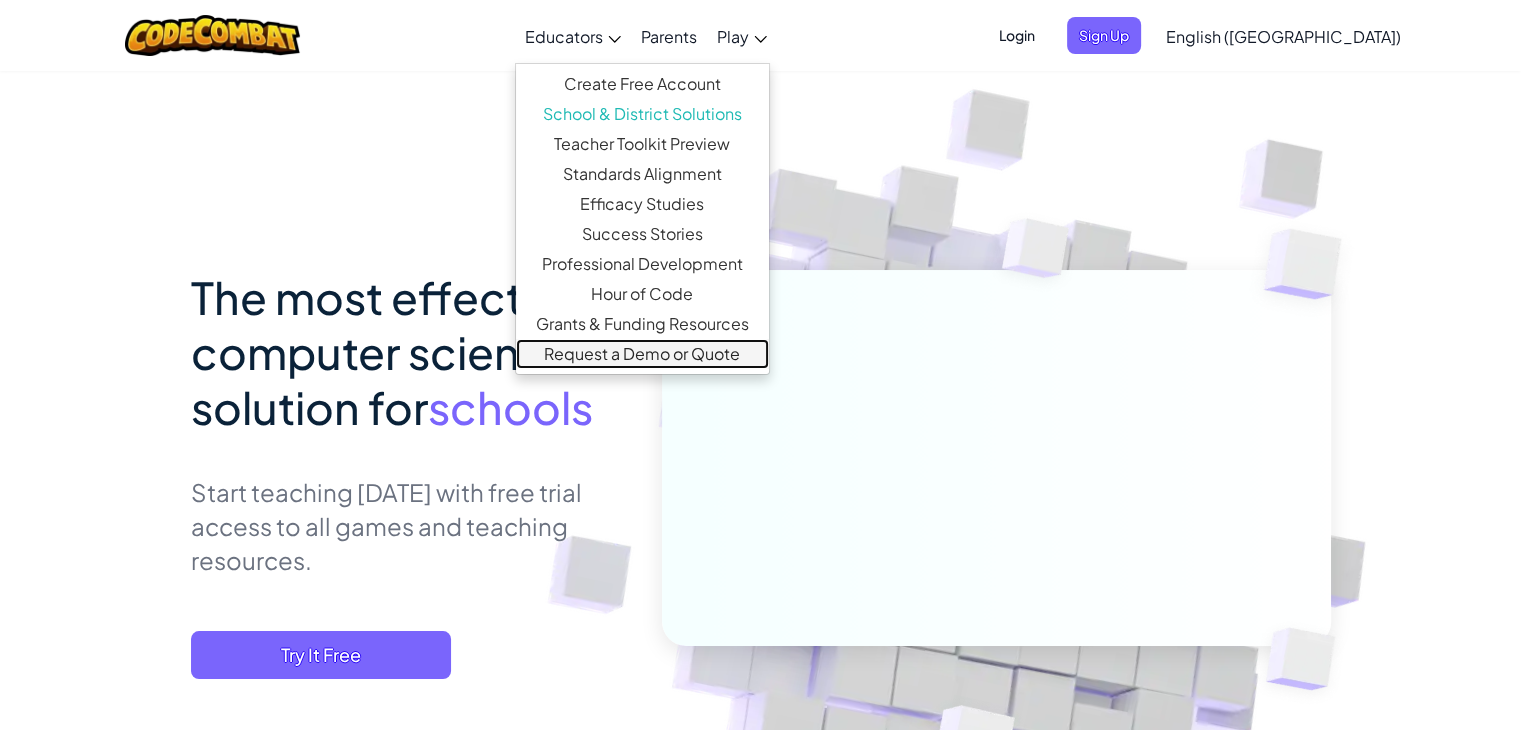 click on "Request a Demo or Quote" at bounding box center [642, 354] 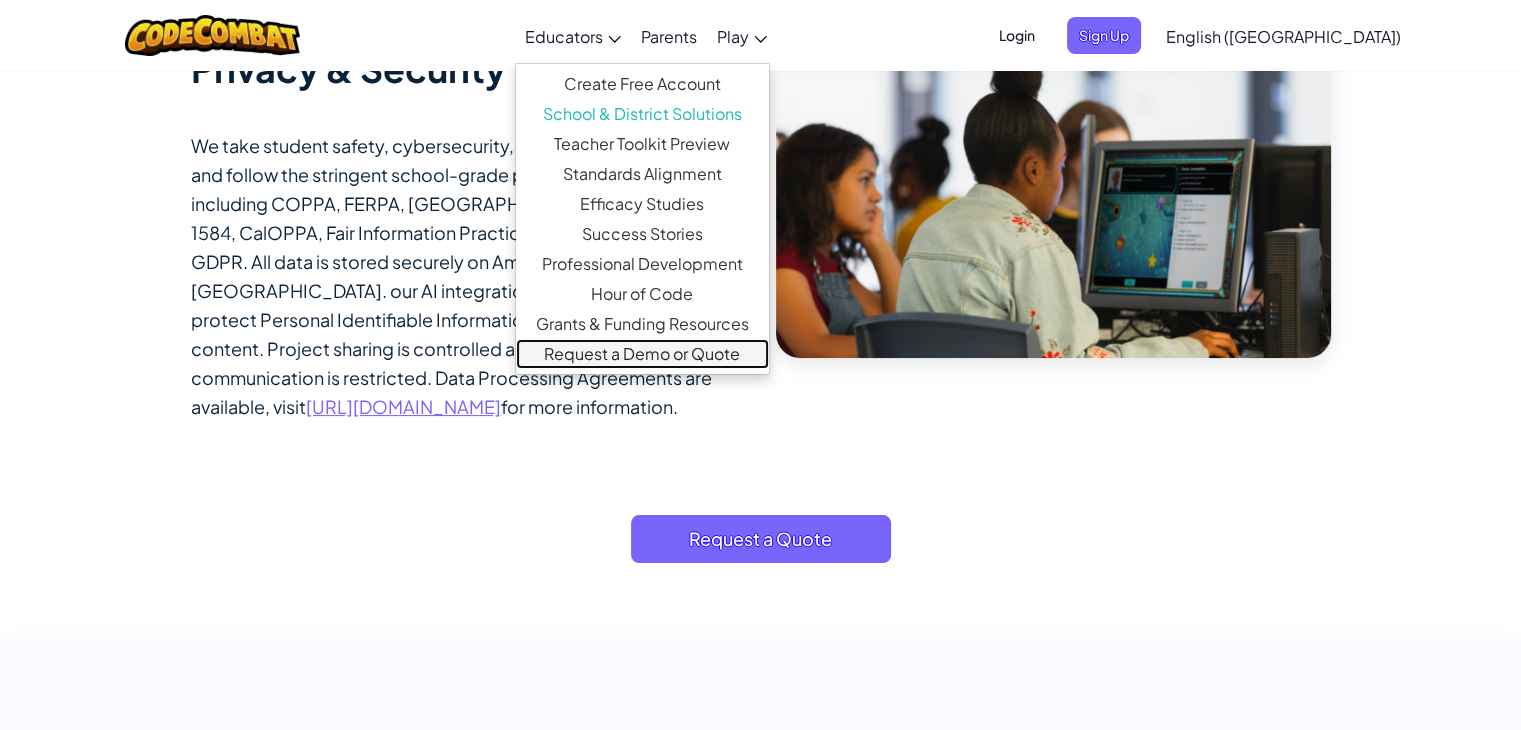 scroll, scrollTop: 15300, scrollLeft: 0, axis: vertical 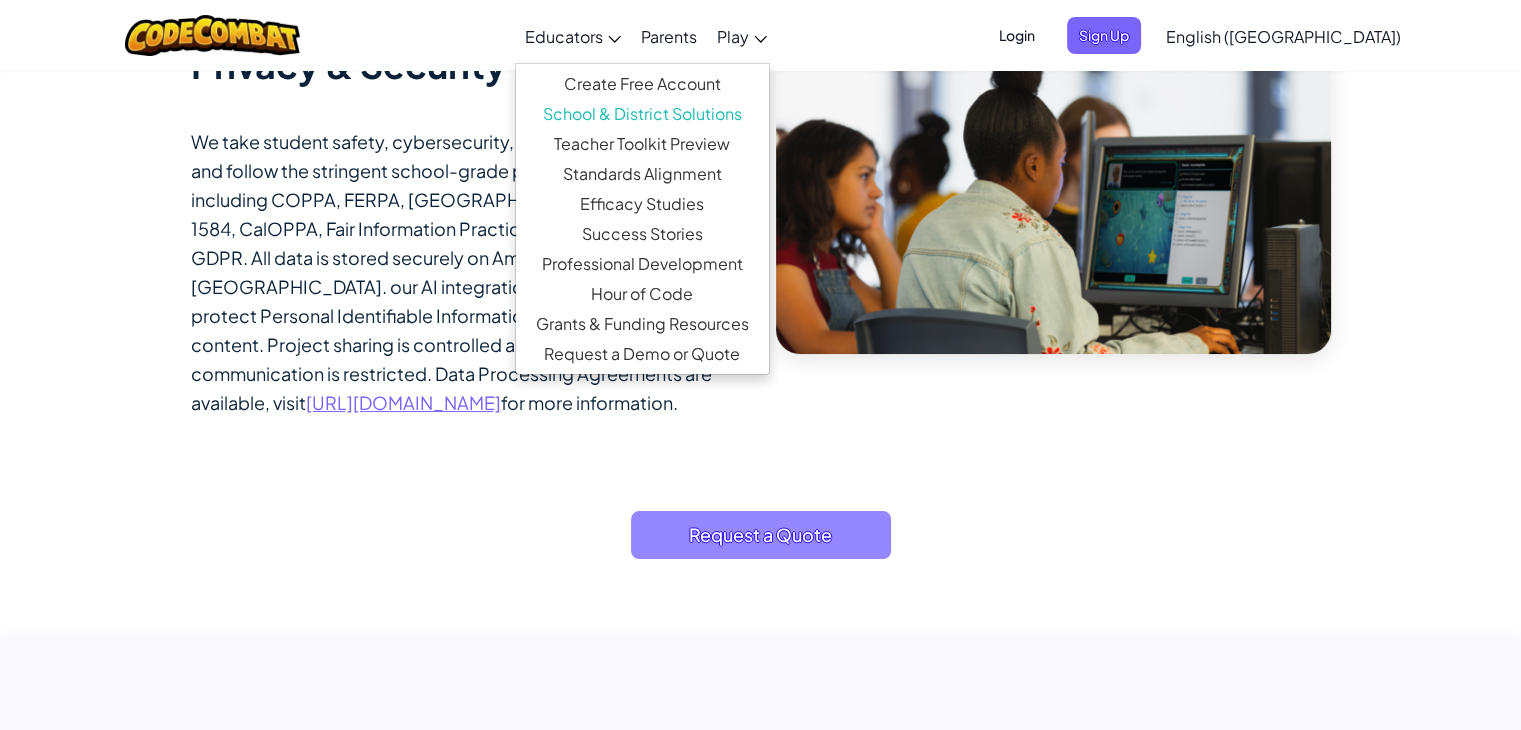 click on "Request a Quote" at bounding box center [761, 535] 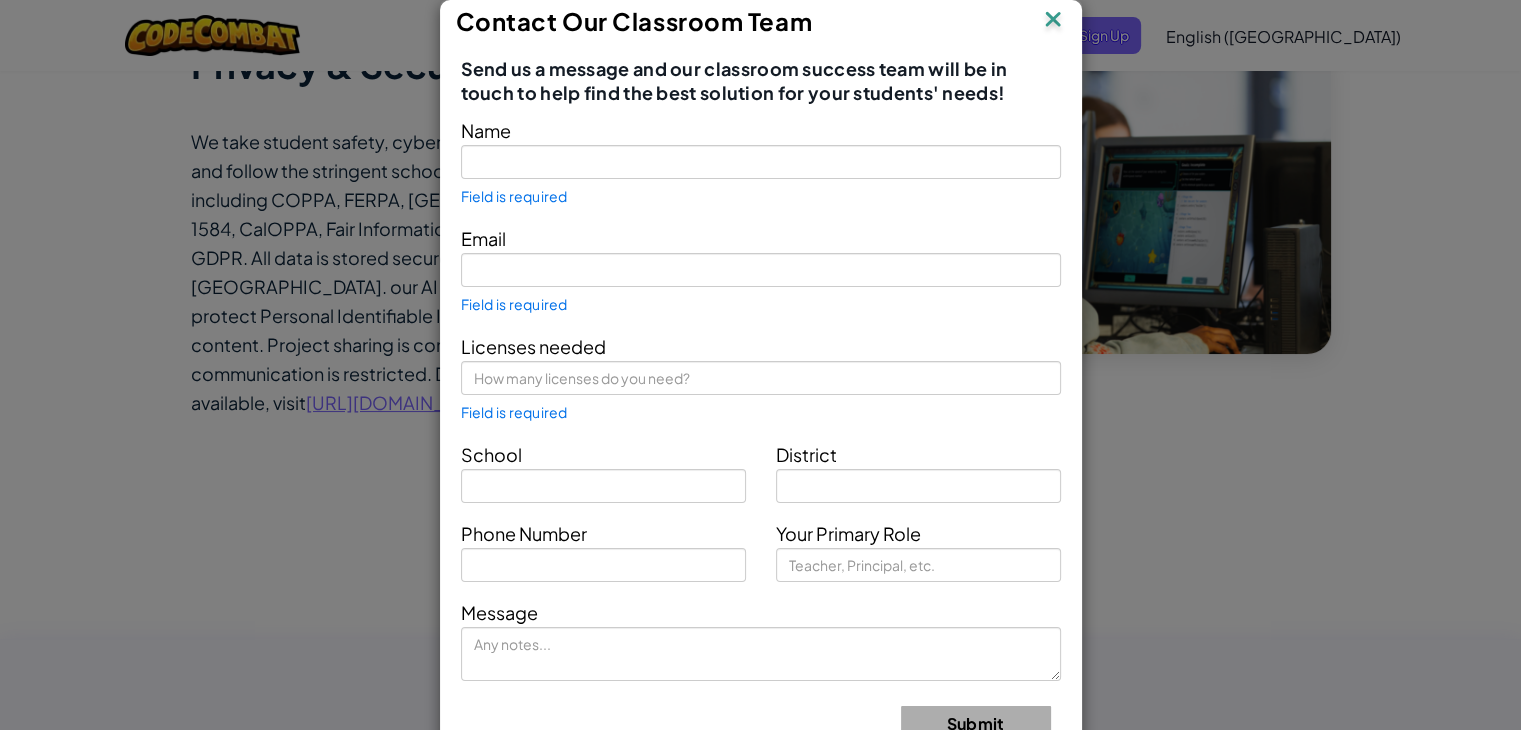 click at bounding box center [1053, 21] 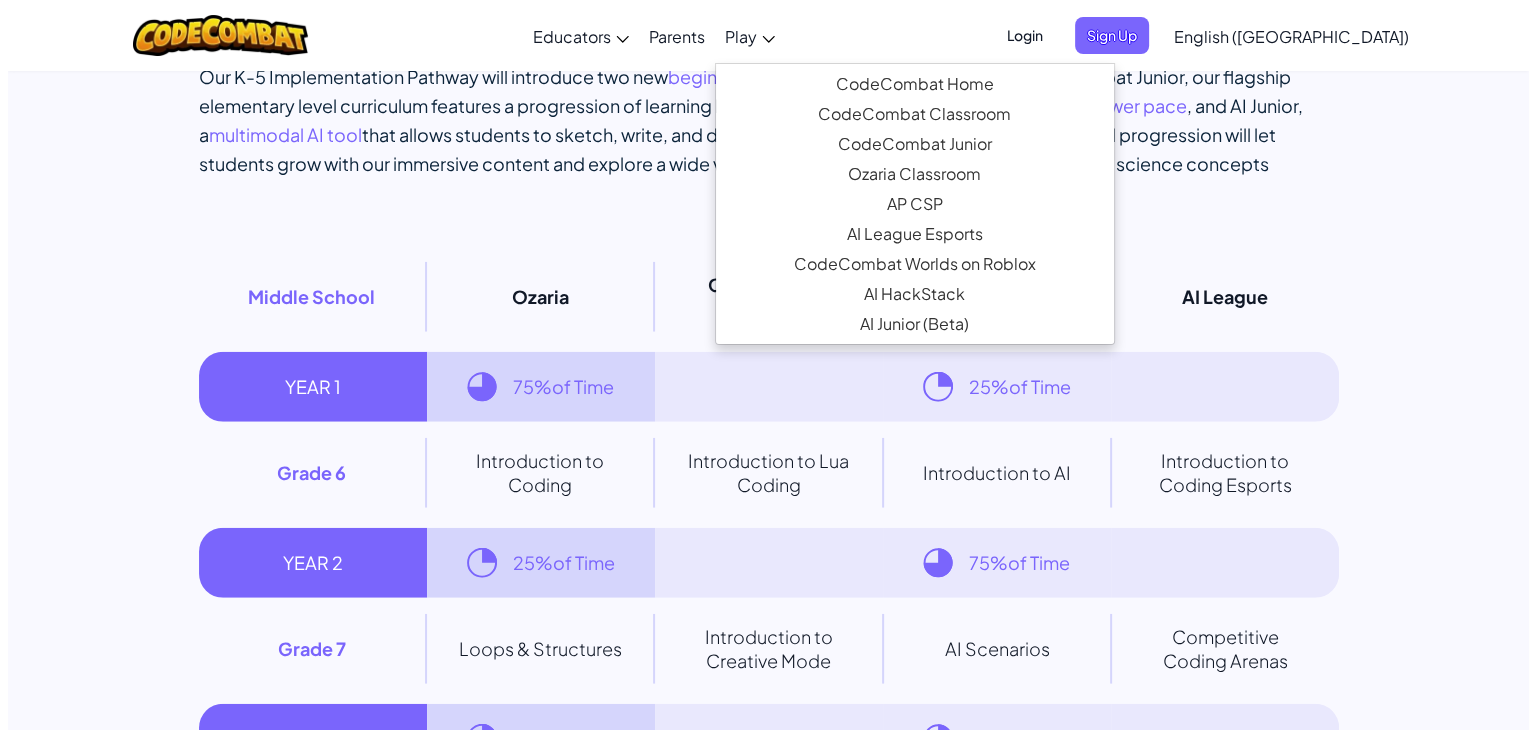 scroll, scrollTop: 12606, scrollLeft: 0, axis: vertical 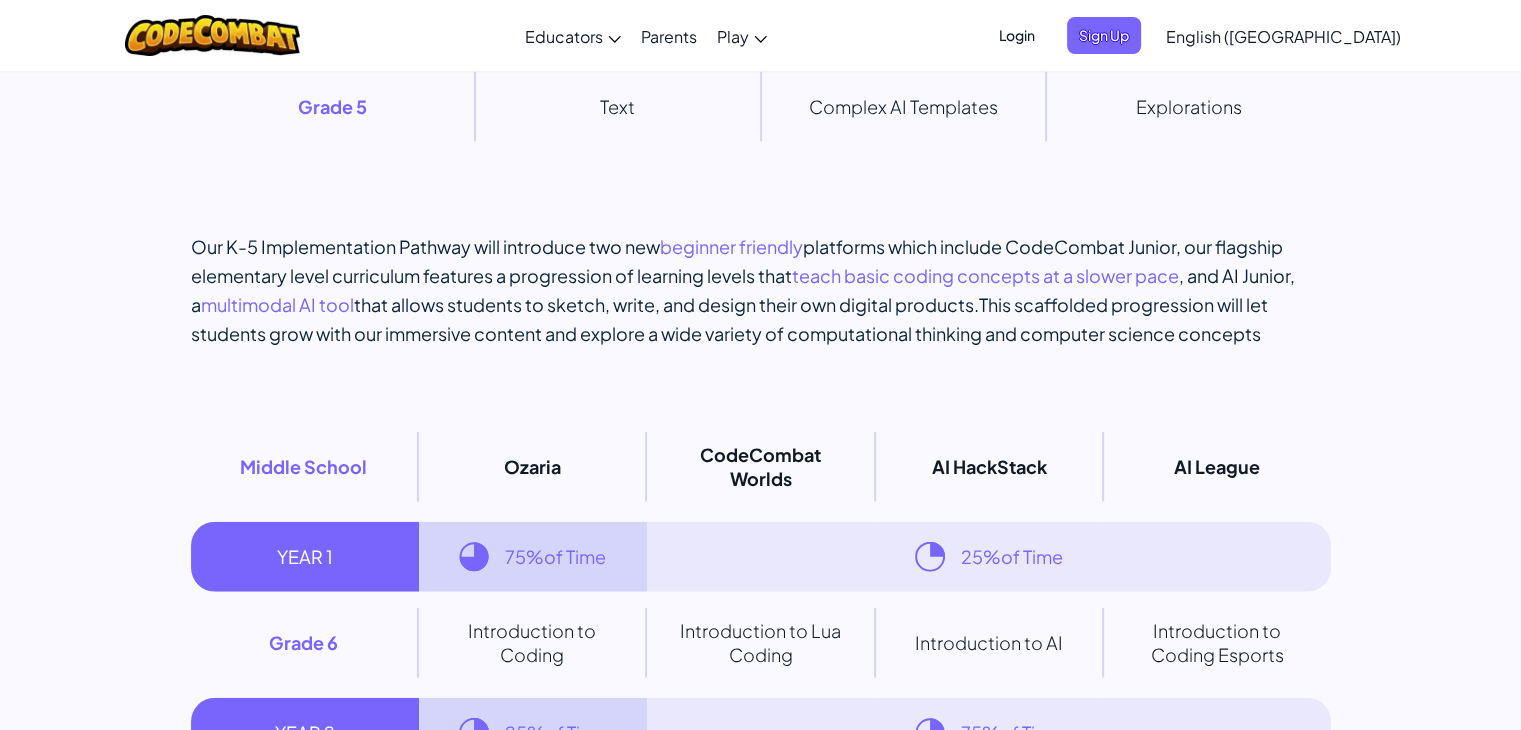 click on "Login" at bounding box center [1017, 35] 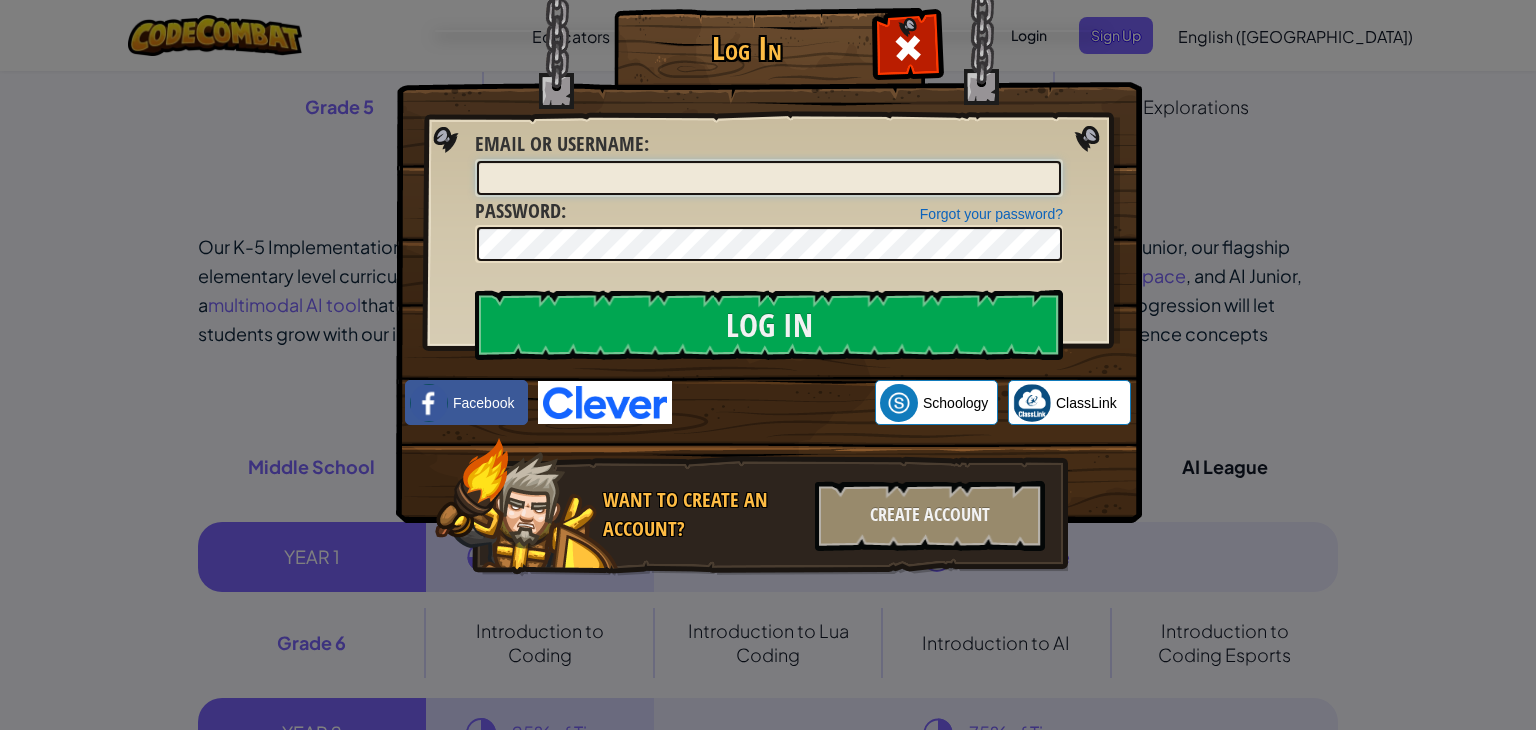 click on "Email or Username :" at bounding box center [769, 178] 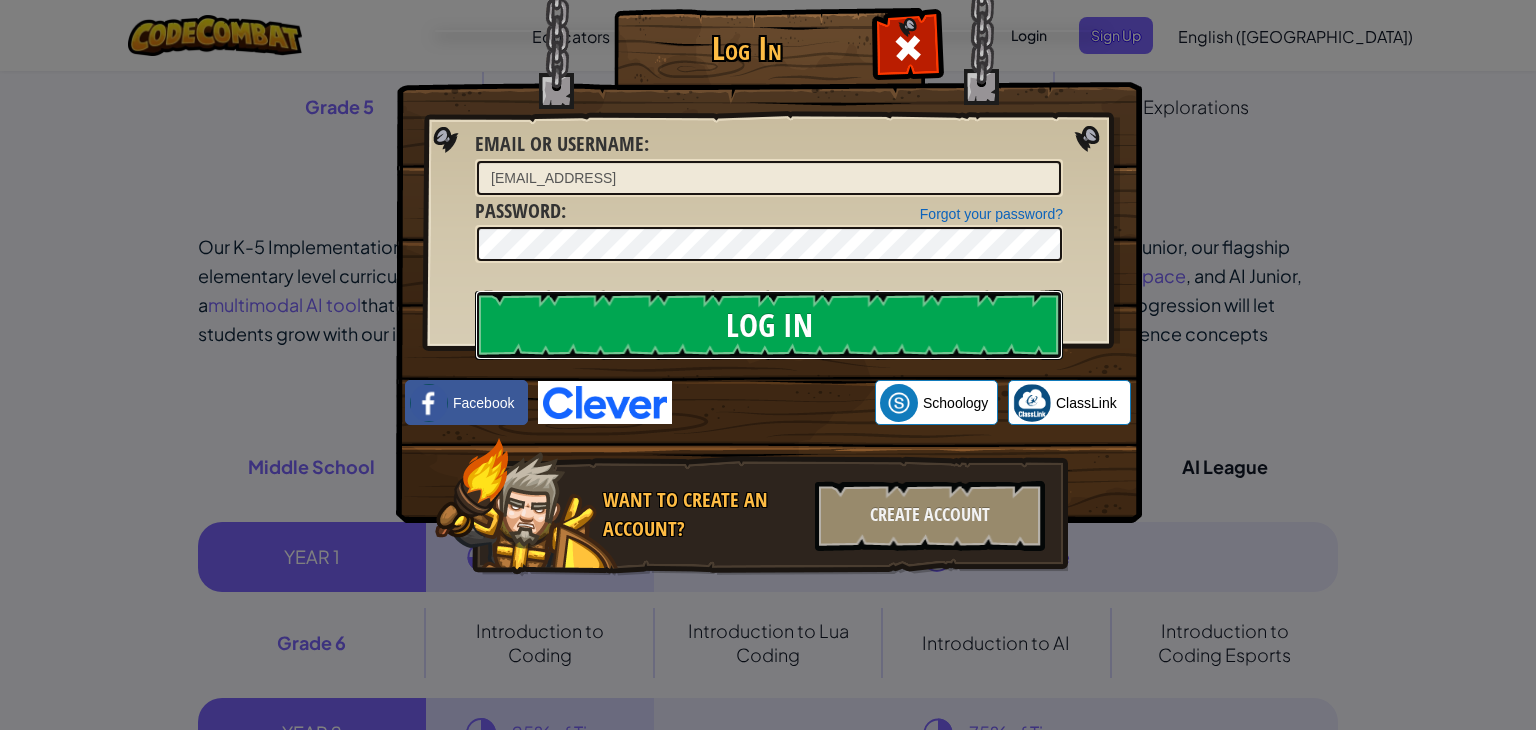 click on "Log In" at bounding box center (769, 325) 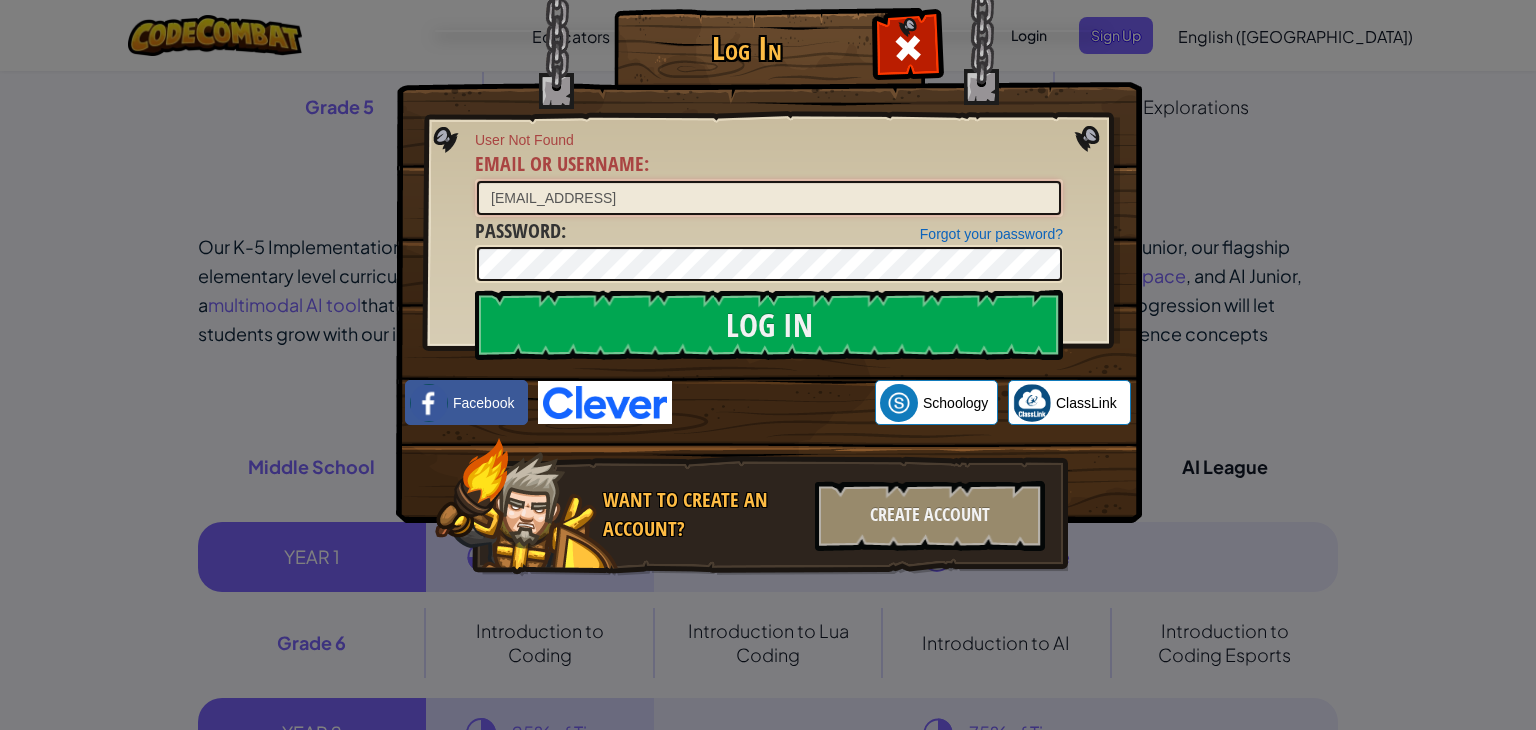 click on "[EMAIL_ADDRESS]" at bounding box center (769, 198) 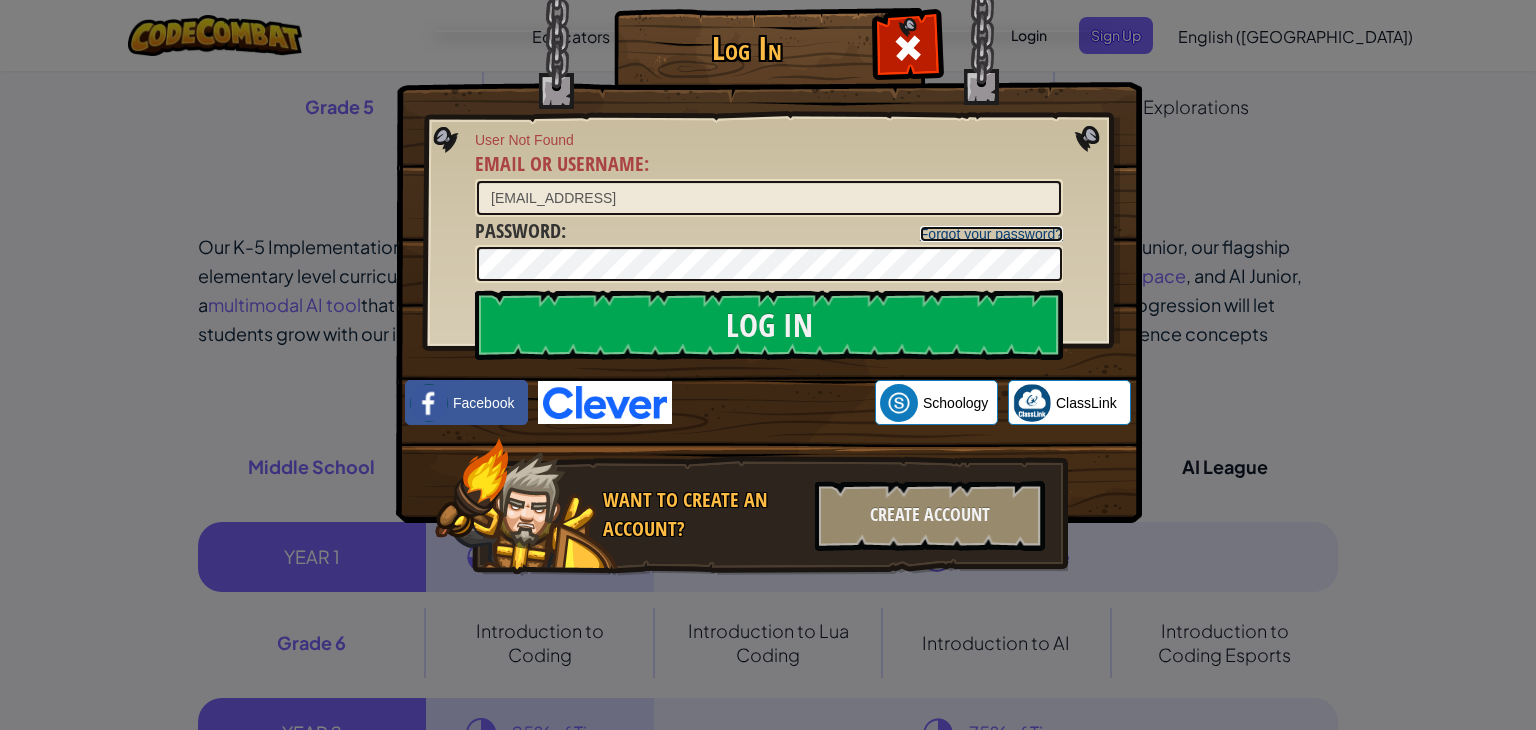 click on "Forgot your password?" at bounding box center [991, 234] 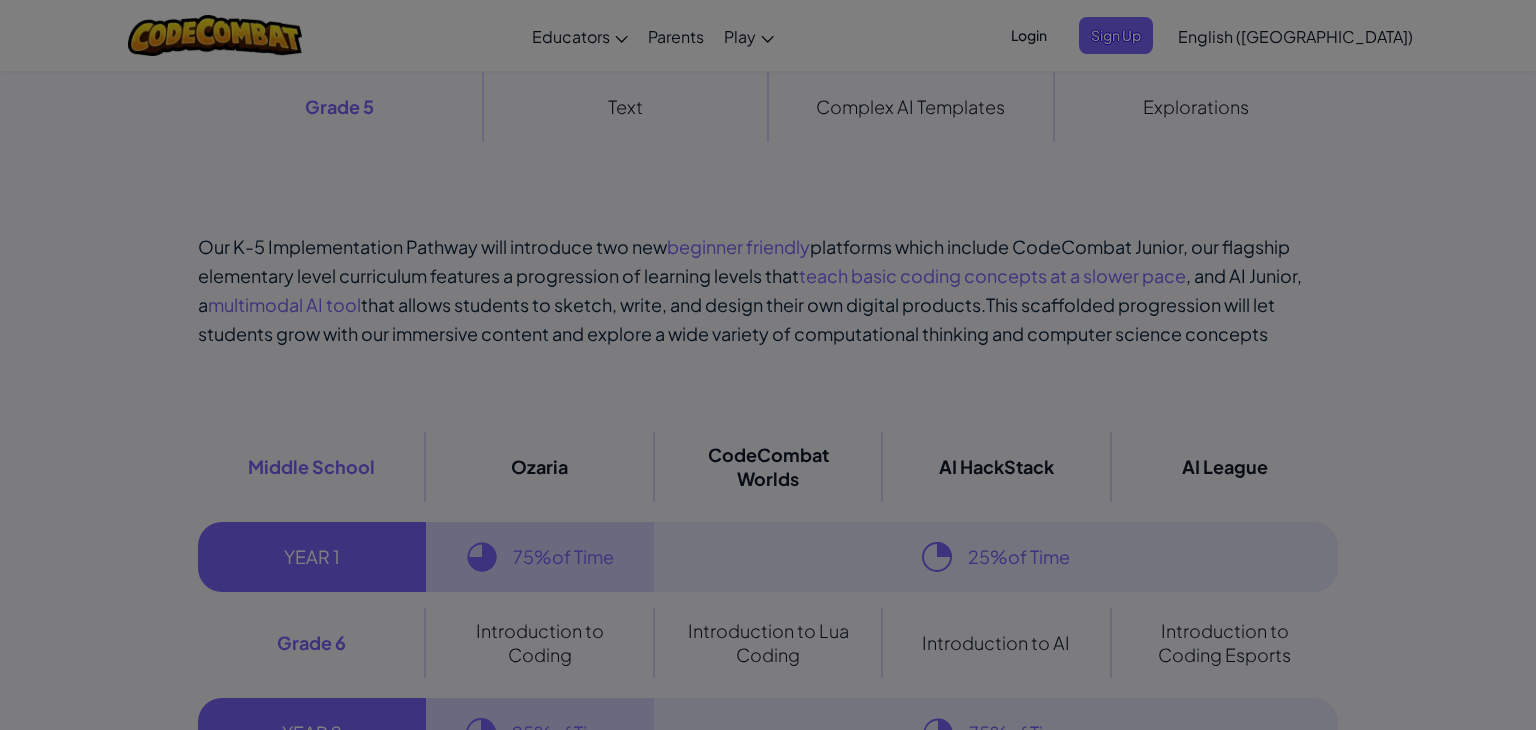 scroll, scrollTop: 0, scrollLeft: 0, axis: both 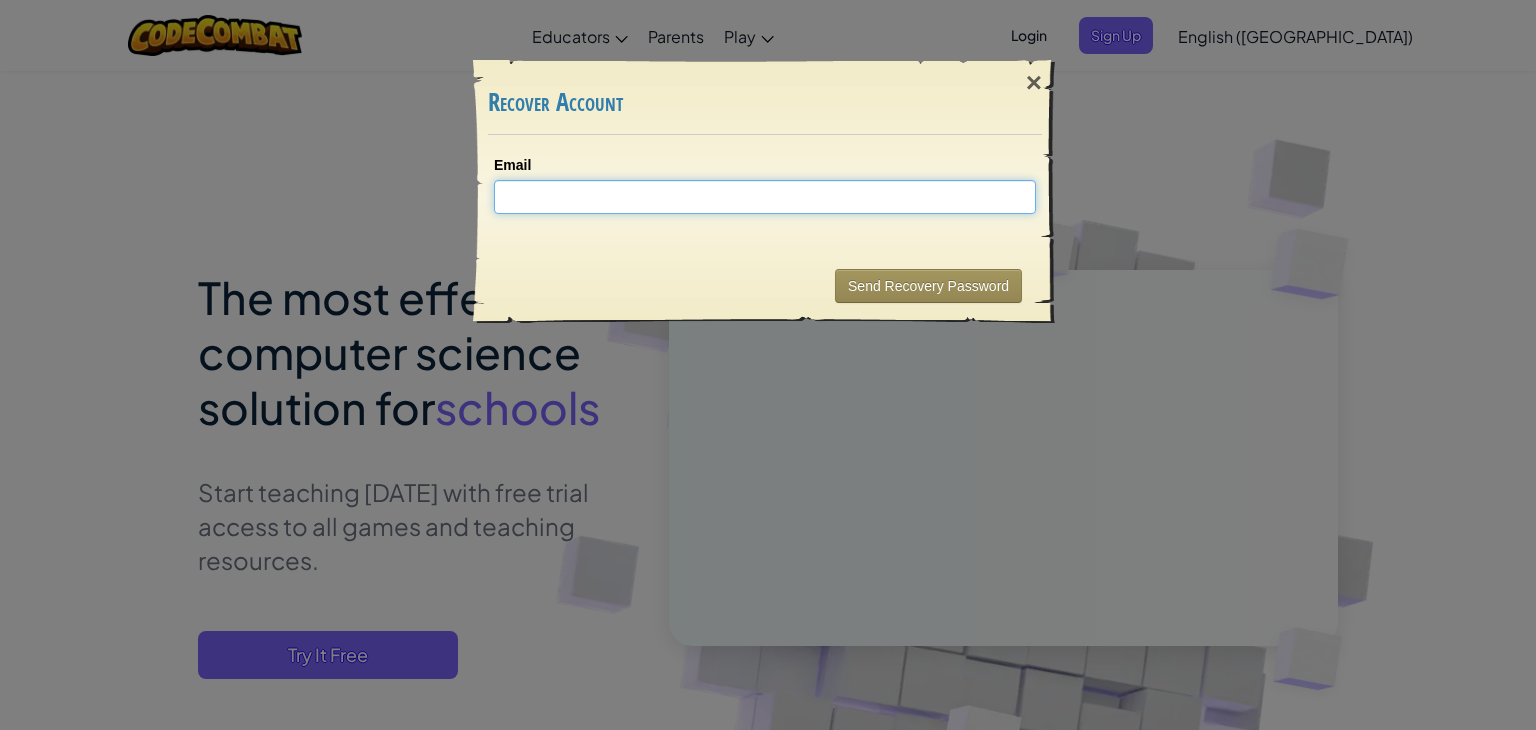 type on "r" 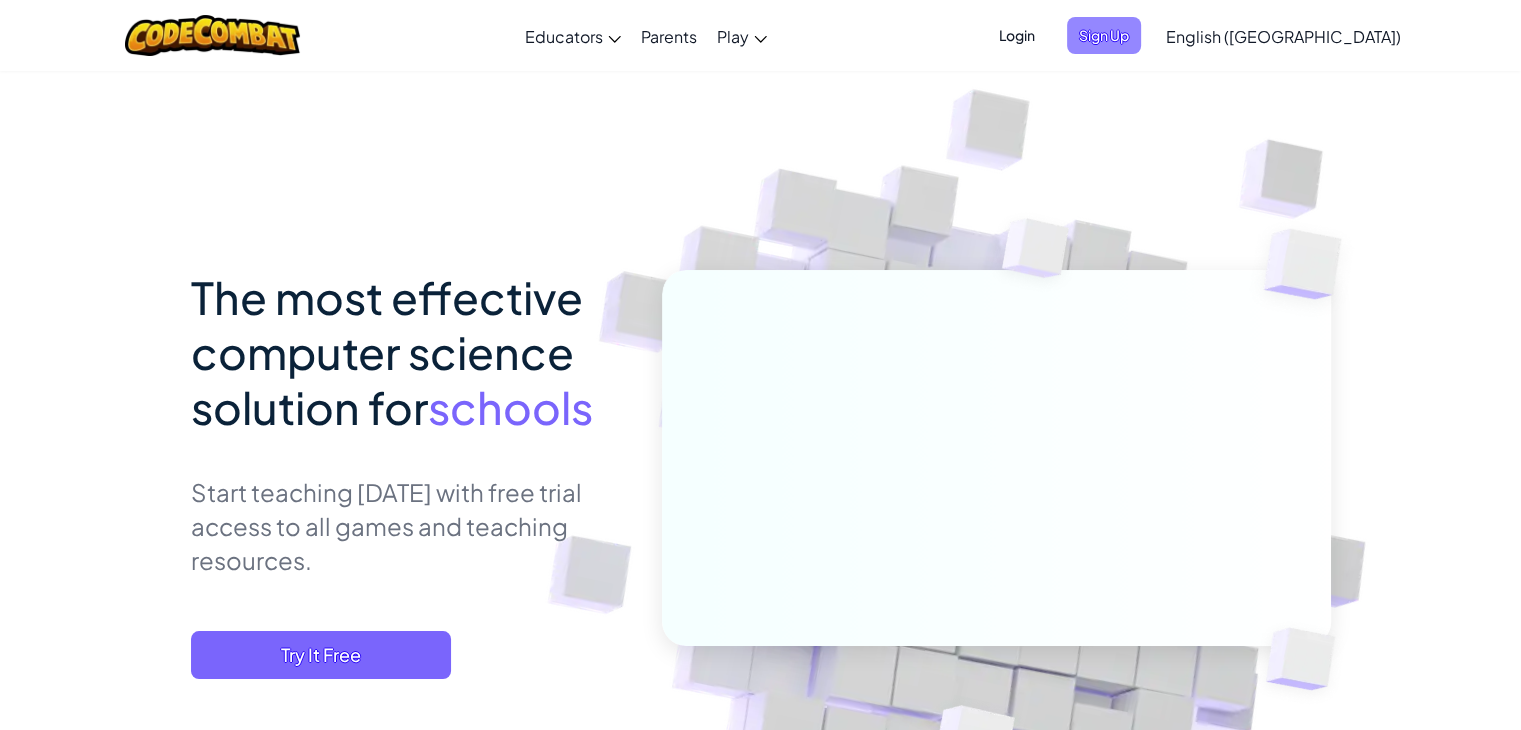 click on "Sign Up" at bounding box center [1104, 35] 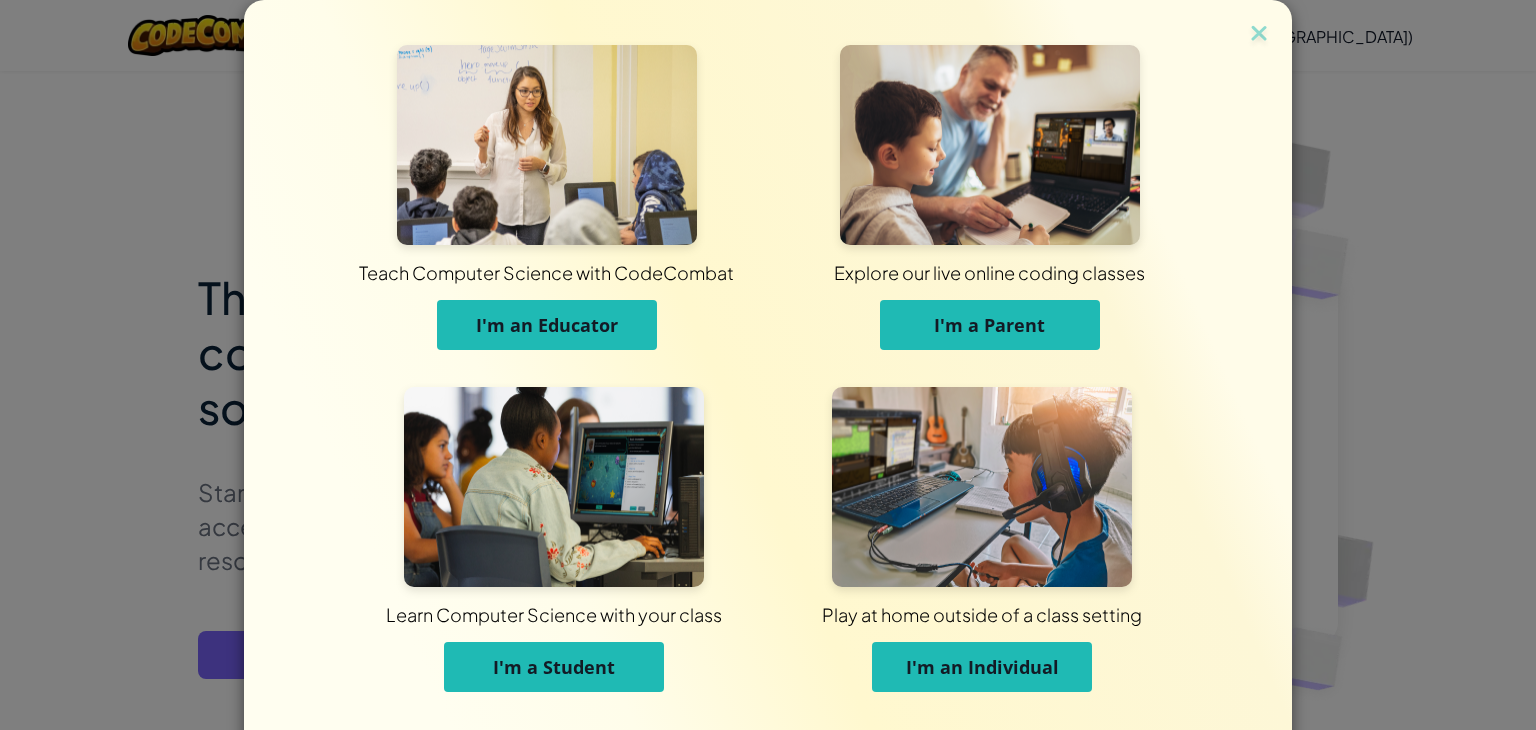scroll, scrollTop: 62, scrollLeft: 0, axis: vertical 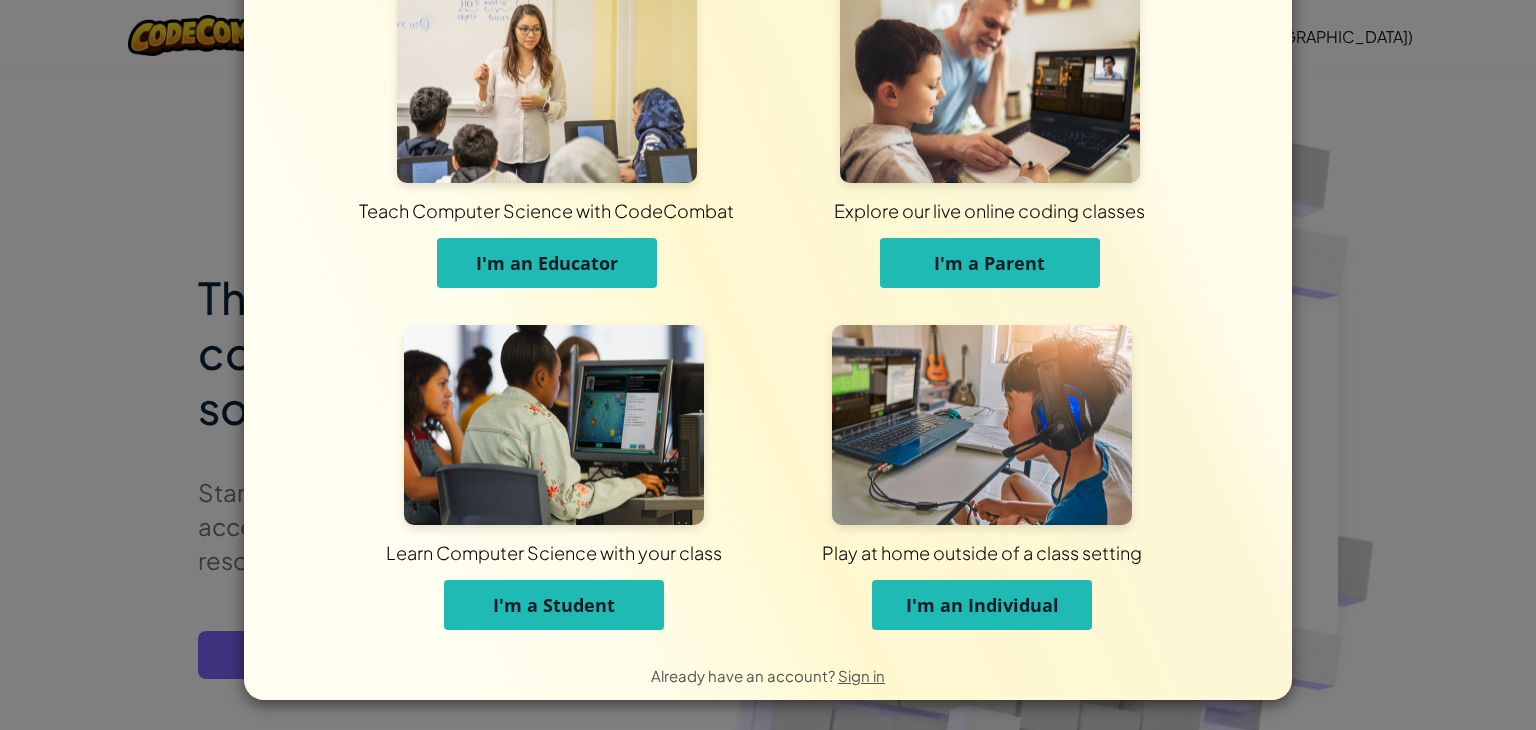 click on "I'm an Individual" at bounding box center (982, 605) 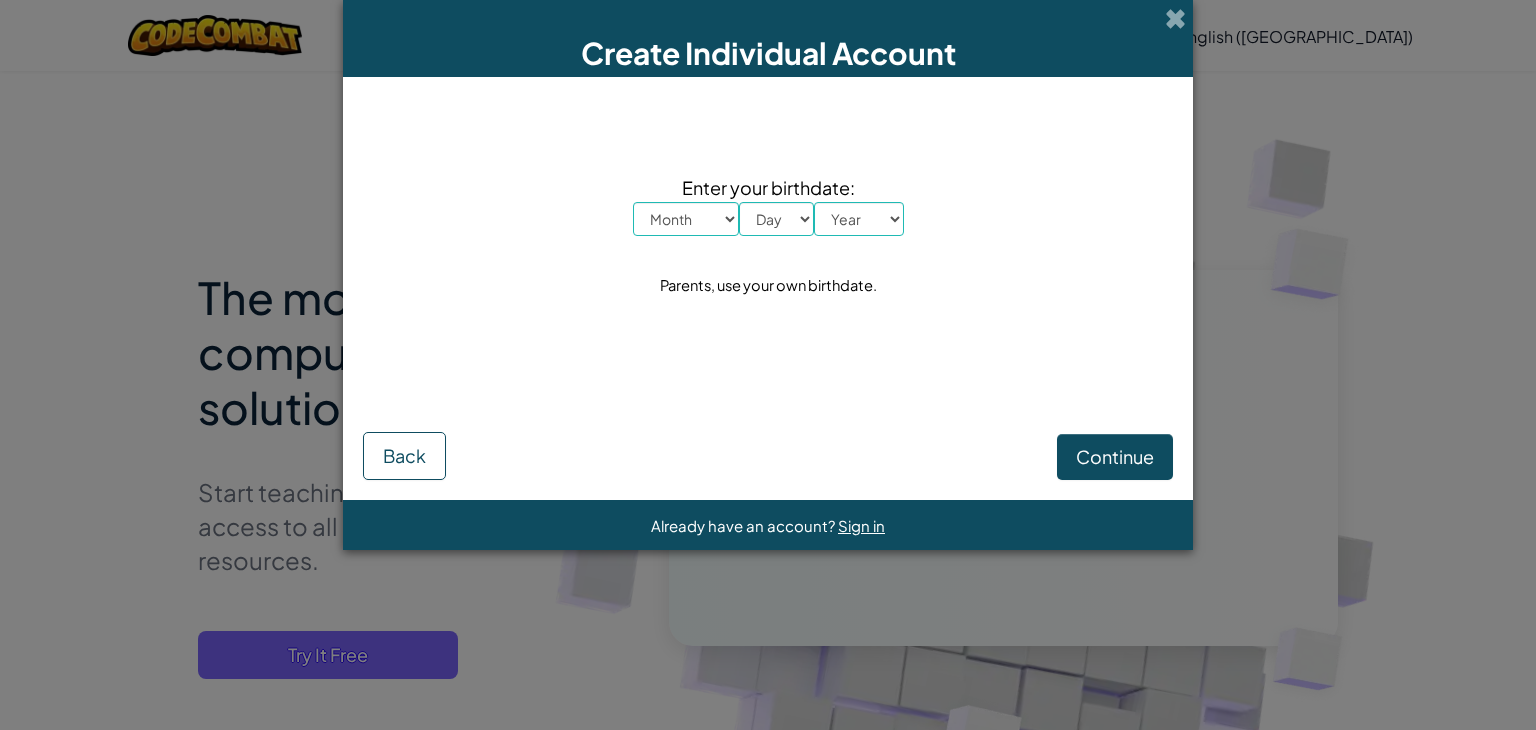 scroll, scrollTop: 0, scrollLeft: 0, axis: both 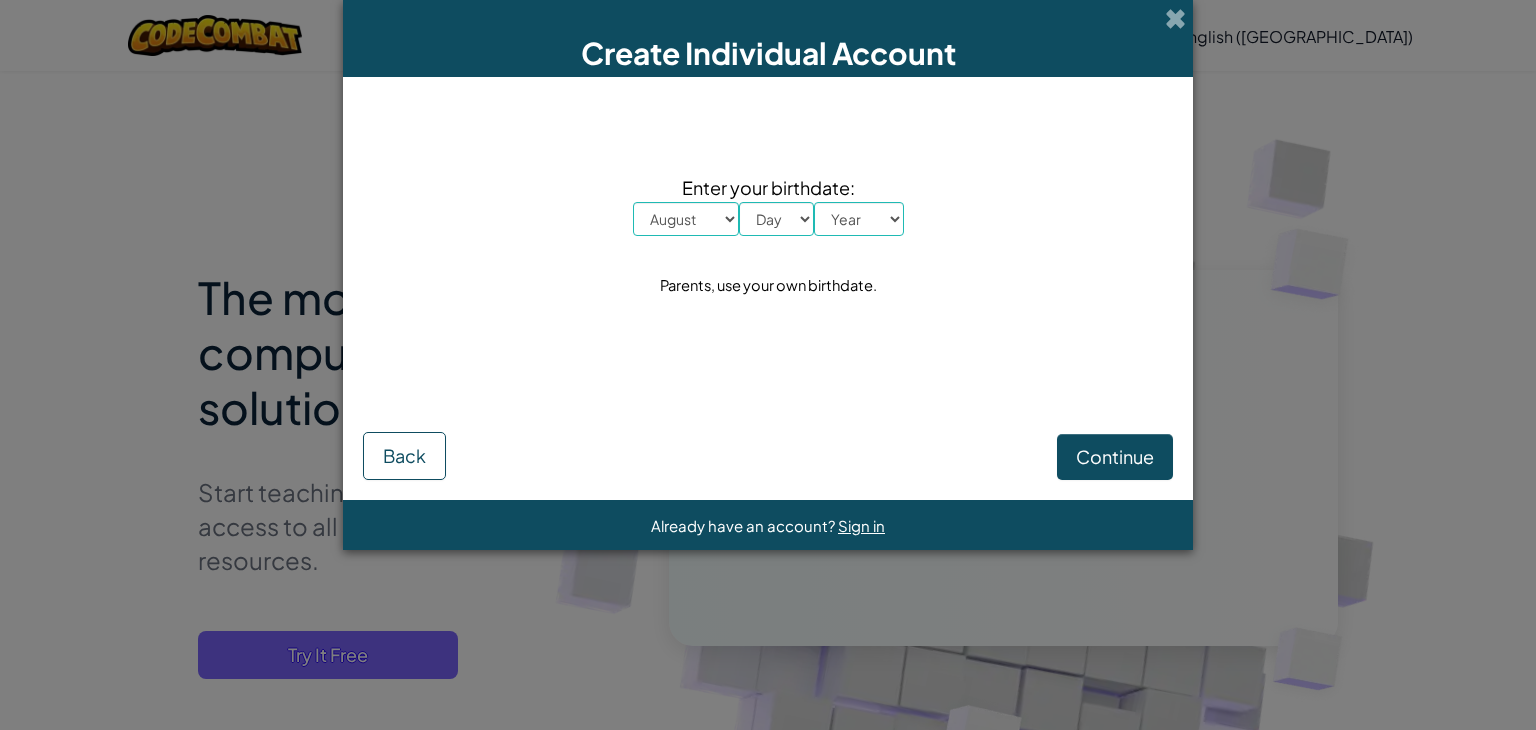 click on "Month January February March April May June July August September October November December" at bounding box center (686, 219) 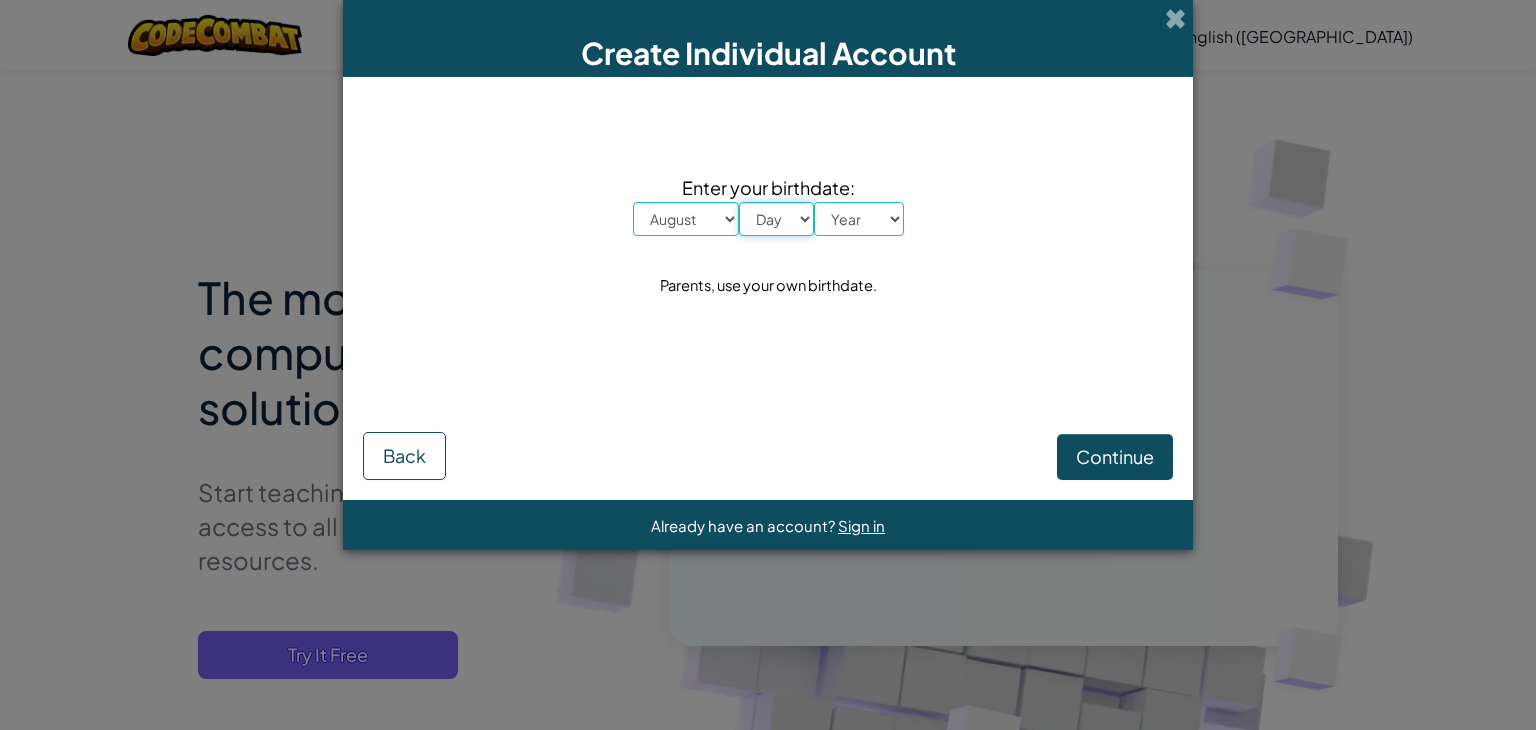 click on "Day 1 2 3 4 5 6 7 8 9 10 11 12 13 14 15 16 17 18 19 20 21 22 23 24 25 26 27 28 29 30 31" at bounding box center (776, 219) 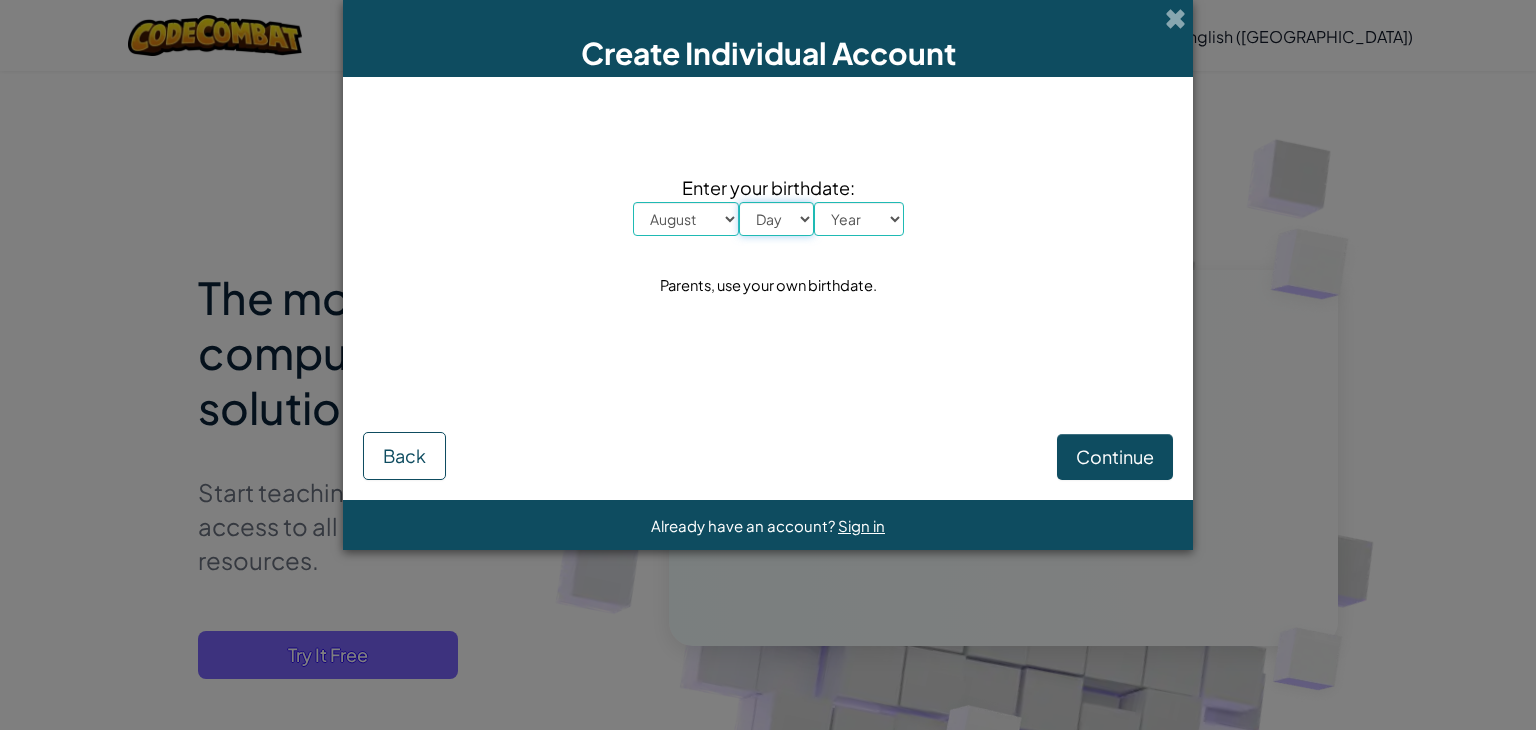 select on "9" 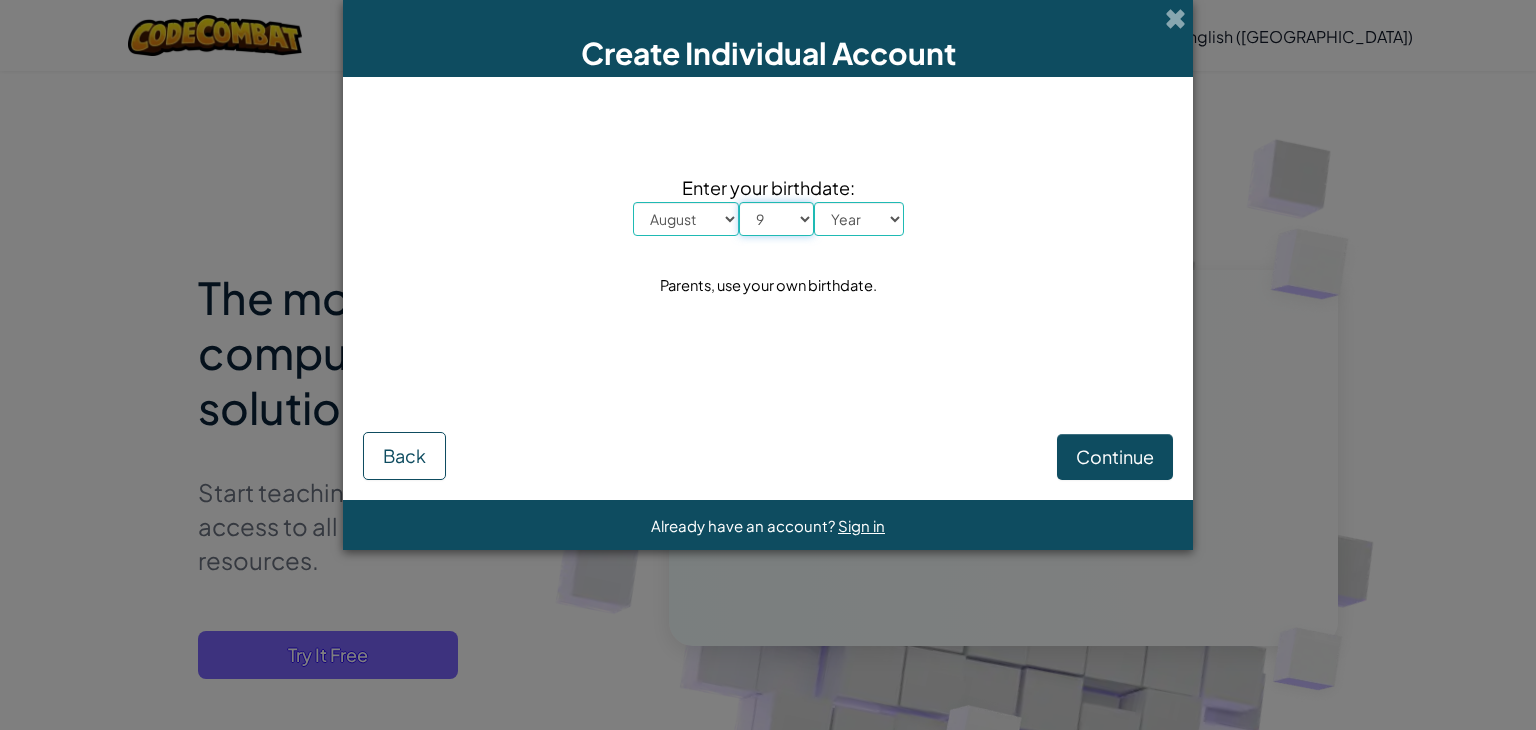 click on "Day 1 2 3 4 5 6 7 8 9 10 11 12 13 14 15 16 17 18 19 20 21 22 23 24 25 26 27 28 29 30 31" at bounding box center [776, 219] 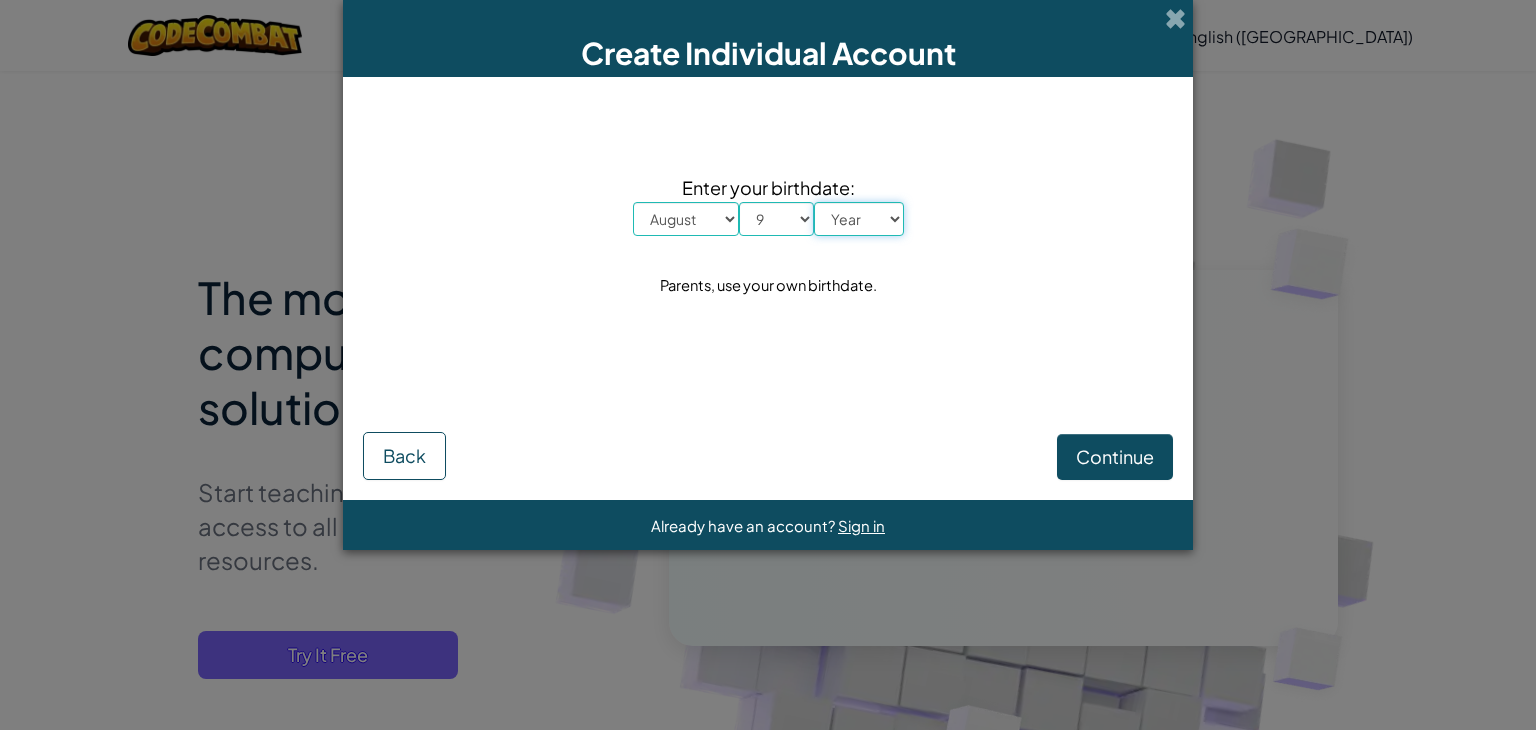 click on "Year [DATE] 2024 2023 2022 2021 2020 2019 2018 2017 2016 2015 2014 2013 2012 2011 2010 2009 2008 2007 2006 2005 2004 2003 2002 2001 2000 1999 1998 1997 1996 1995 1994 1993 1992 1991 1990 1989 1988 1987 1986 1985 1984 1983 1982 1981 1980 1979 1978 1977 1976 1975 1974 1973 1972 1971 1970 1969 1968 1967 1966 1965 1964 1963 1962 1961 1960 1959 1958 1957 1956 1955 1954 1953 1952 1951 1950 1949 1948 1947 1946 1945 1944 1943 1942 1941 1940 1939 1938 1937 1936 1935 1934 1933 1932 1931 1930 1929 1928 1927 1926" at bounding box center [859, 219] 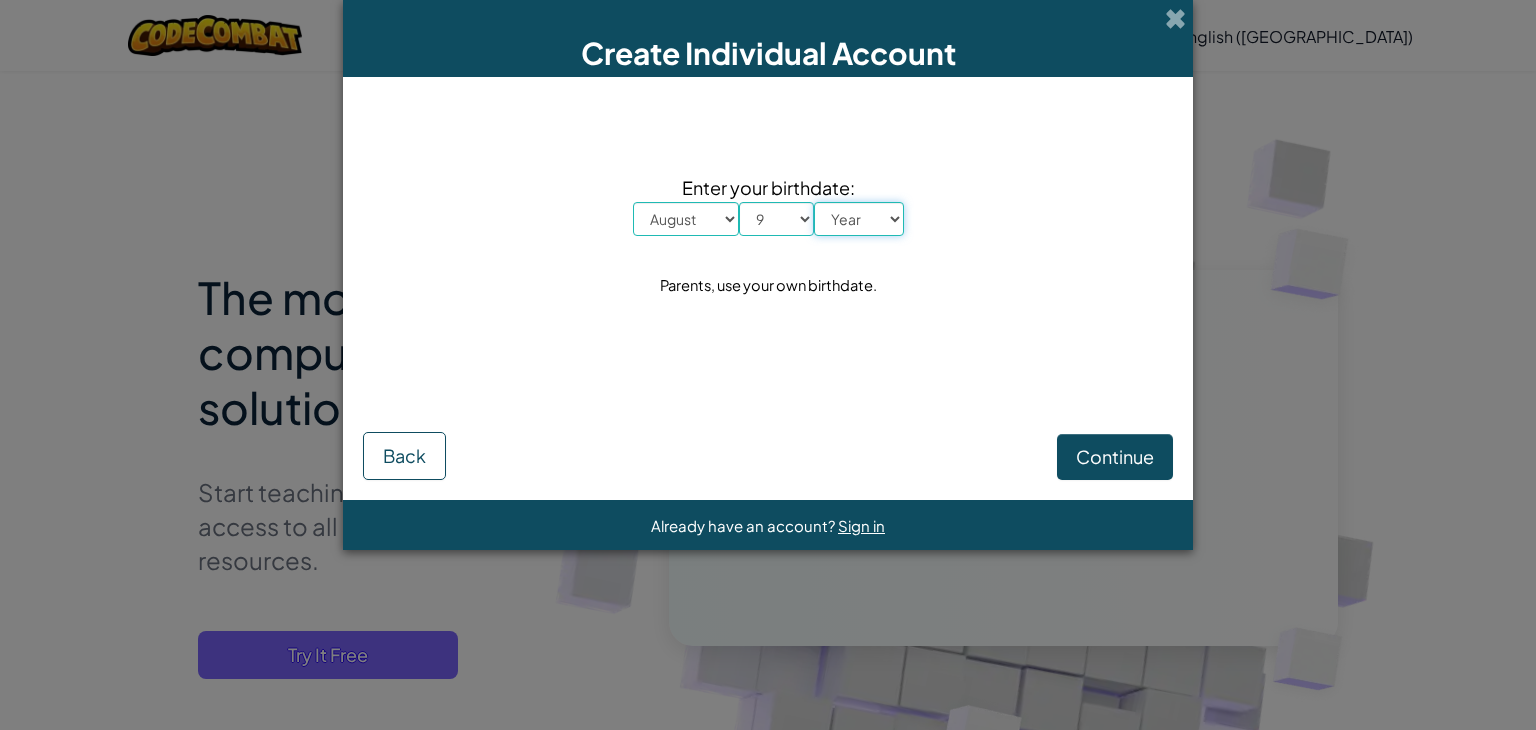 select on "1955" 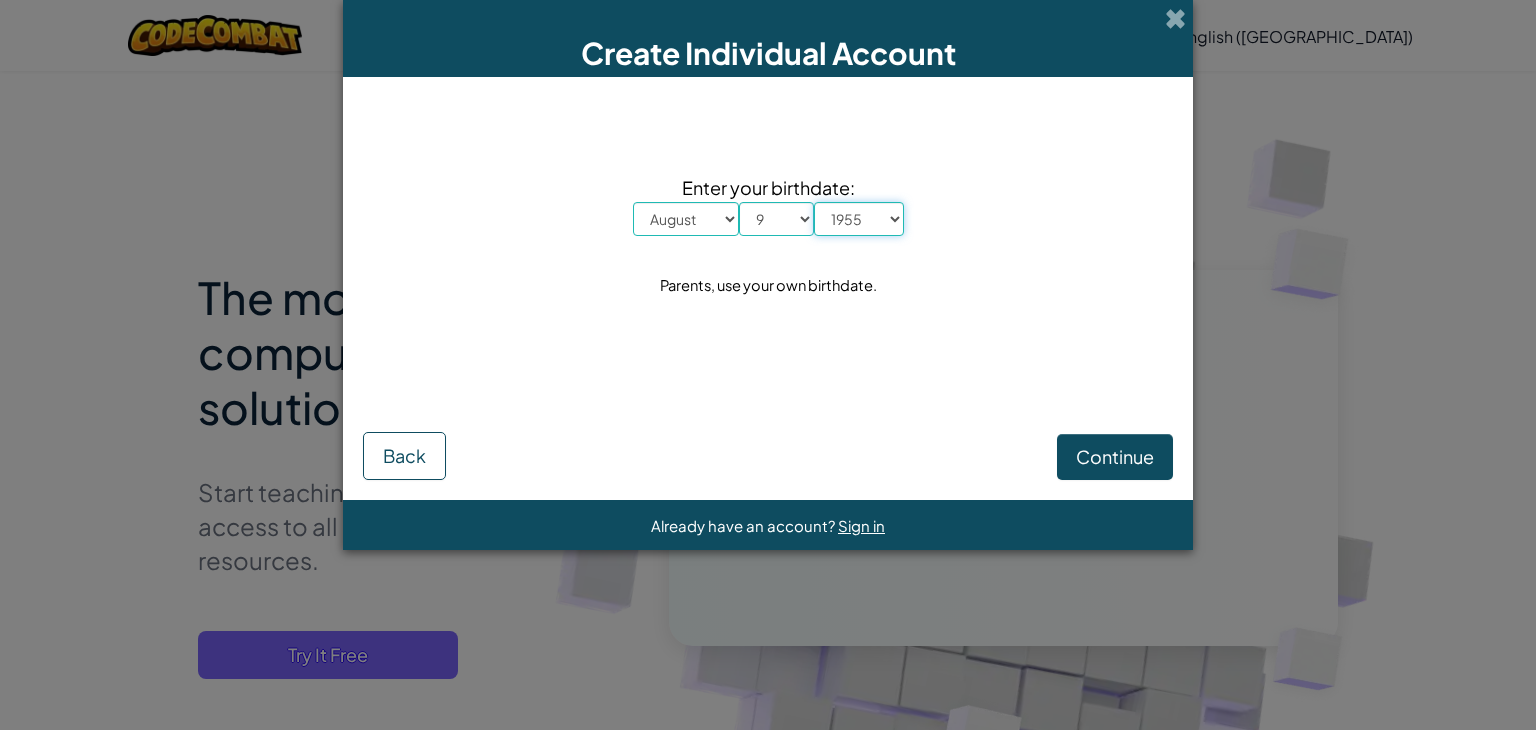 click on "Year [DATE] 2024 2023 2022 2021 2020 2019 2018 2017 2016 2015 2014 2013 2012 2011 2010 2009 2008 2007 2006 2005 2004 2003 2002 2001 2000 1999 1998 1997 1996 1995 1994 1993 1992 1991 1990 1989 1988 1987 1986 1985 1984 1983 1982 1981 1980 1979 1978 1977 1976 1975 1974 1973 1972 1971 1970 1969 1968 1967 1966 1965 1964 1963 1962 1961 1960 1959 1958 1957 1956 1955 1954 1953 1952 1951 1950 1949 1948 1947 1946 1945 1944 1943 1942 1941 1940 1939 1938 1937 1936 1935 1934 1933 1932 1931 1930 1929 1928 1927 1926" at bounding box center (859, 219) 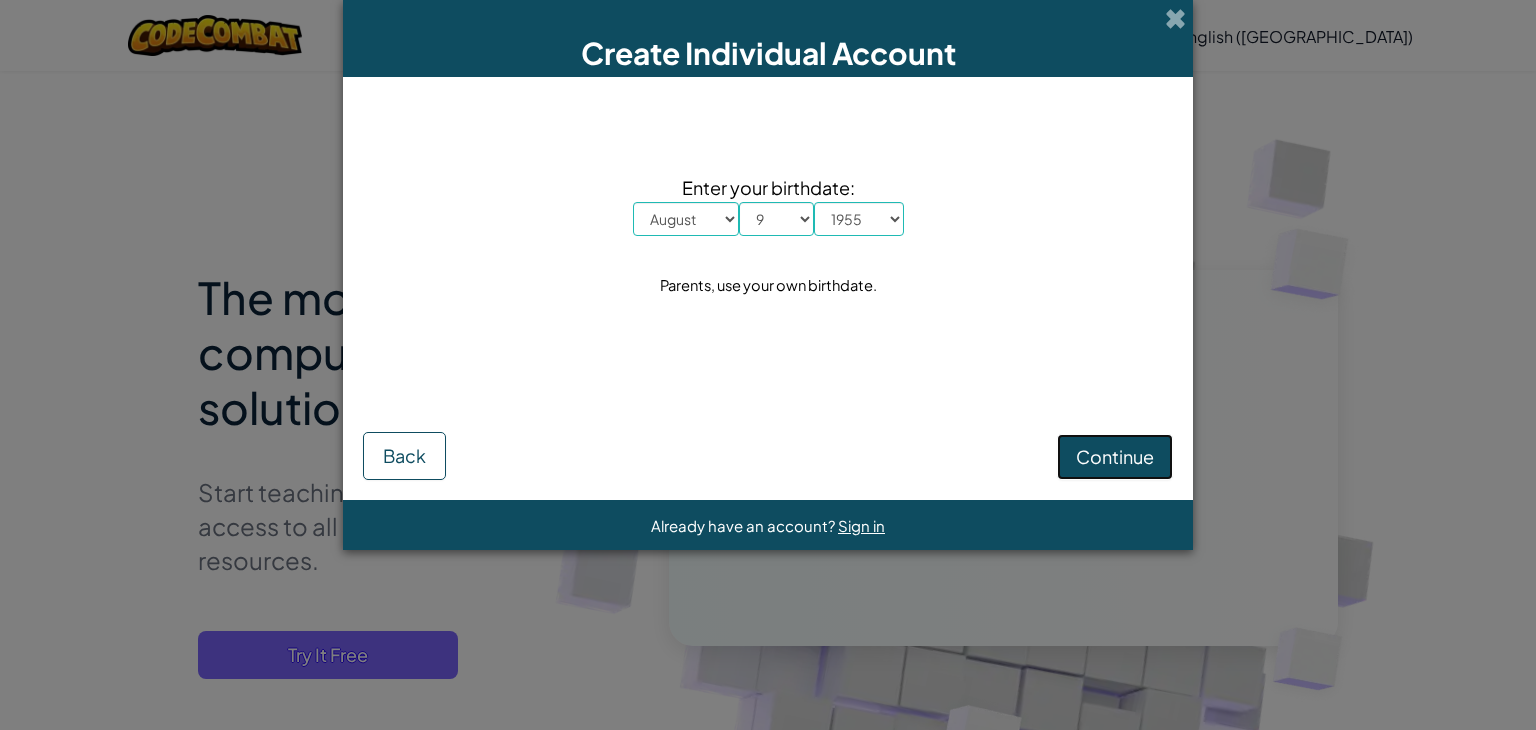 click on "Continue" at bounding box center [1115, 456] 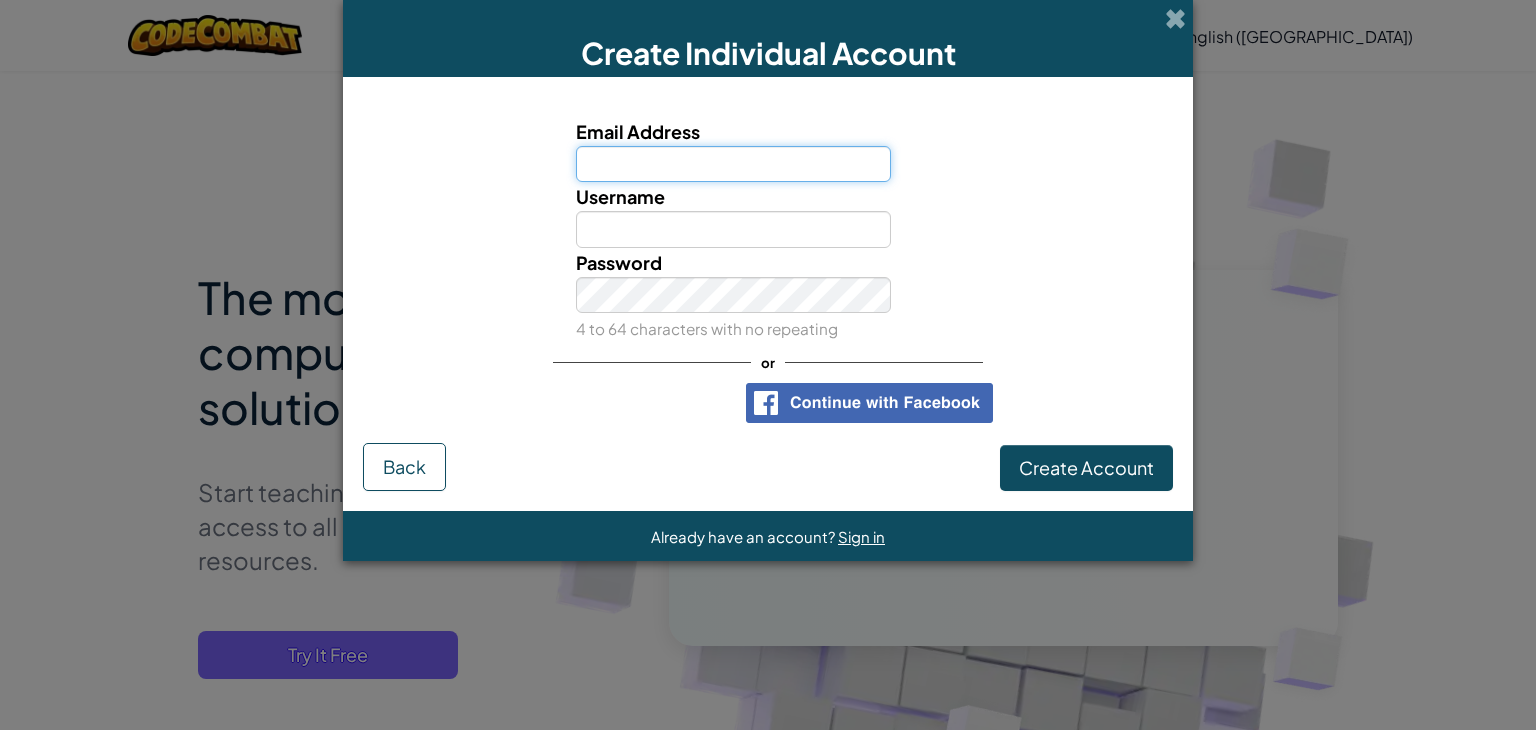 click on "Email Address" at bounding box center (734, 164) 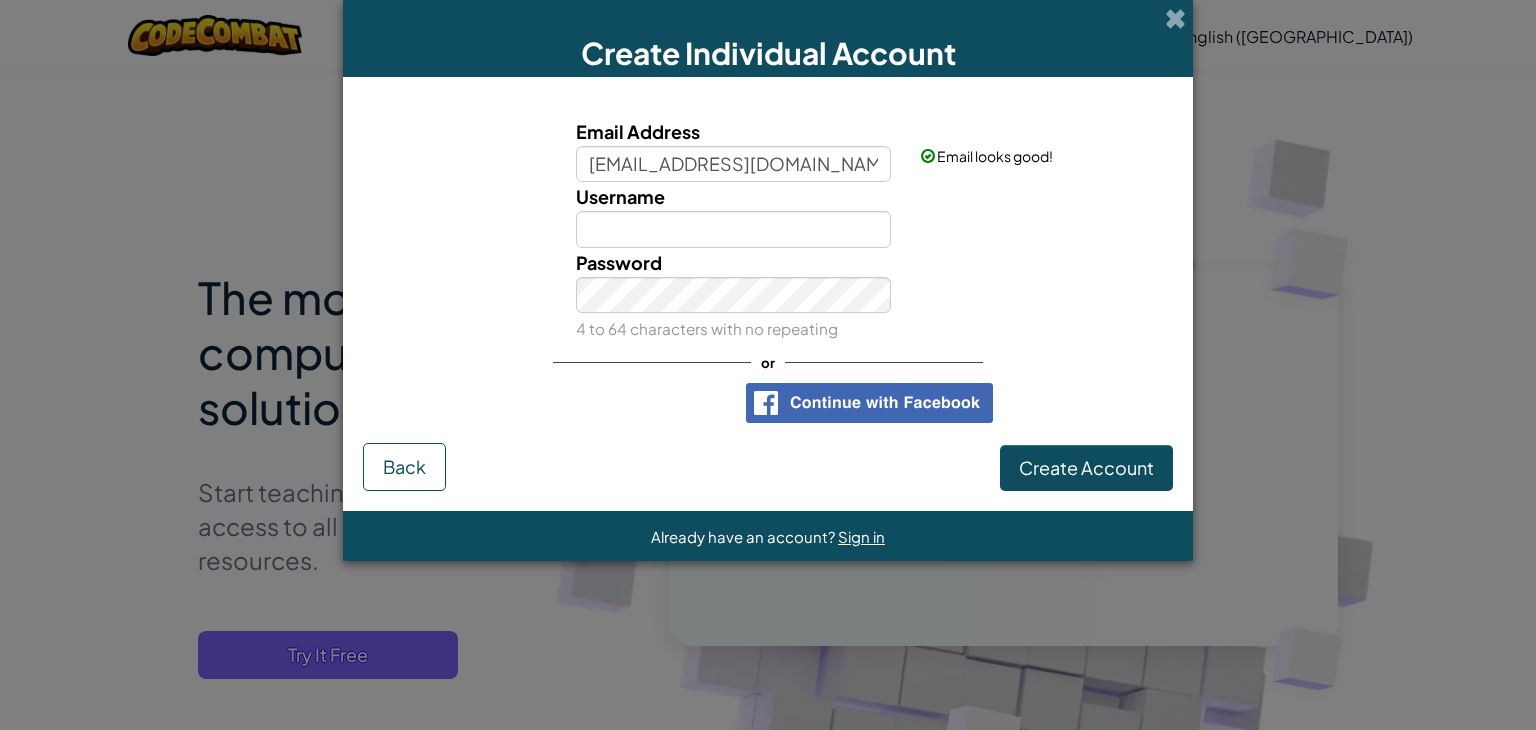 click on "Password 4 to 64 characters with no repeating" at bounding box center [734, 295] 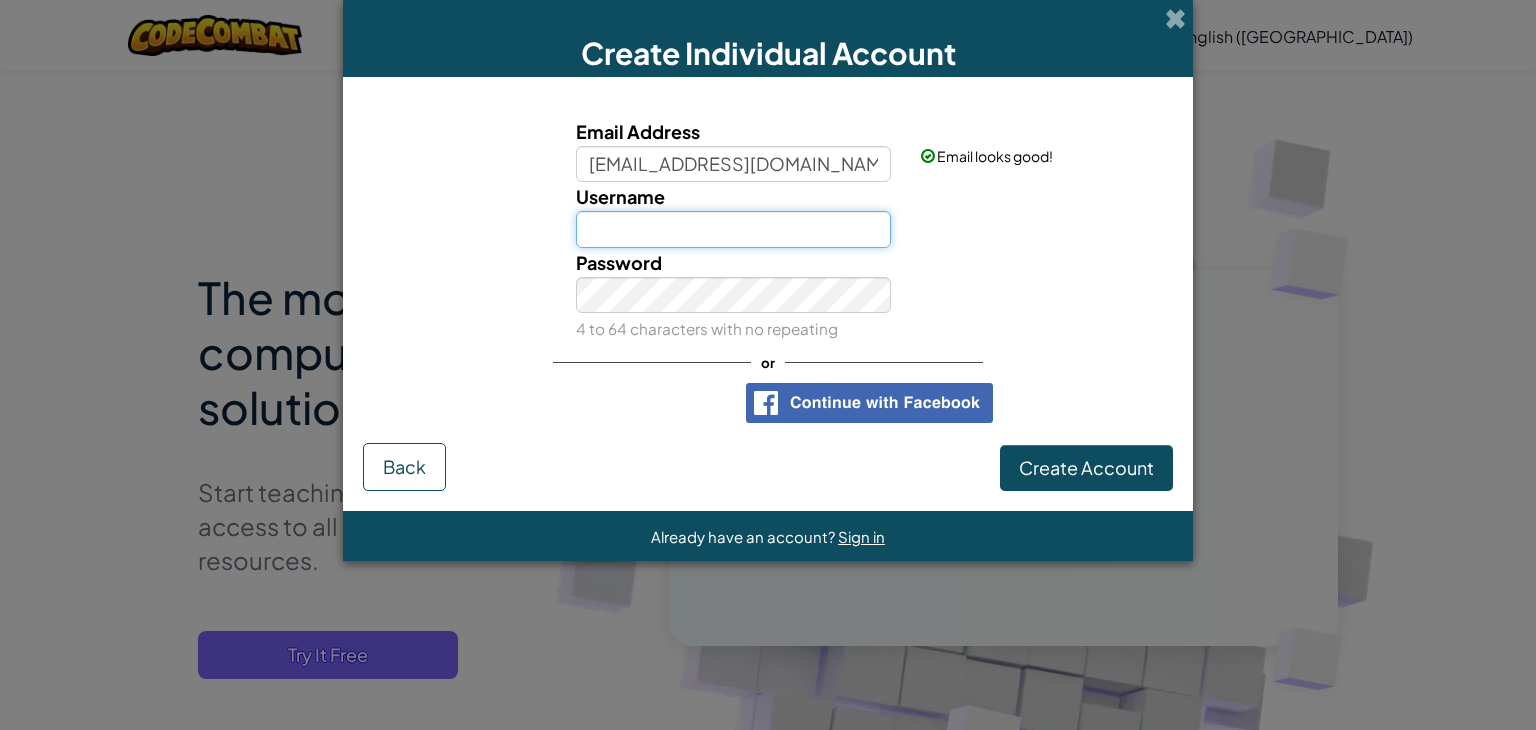 click on "Username" at bounding box center [734, 229] 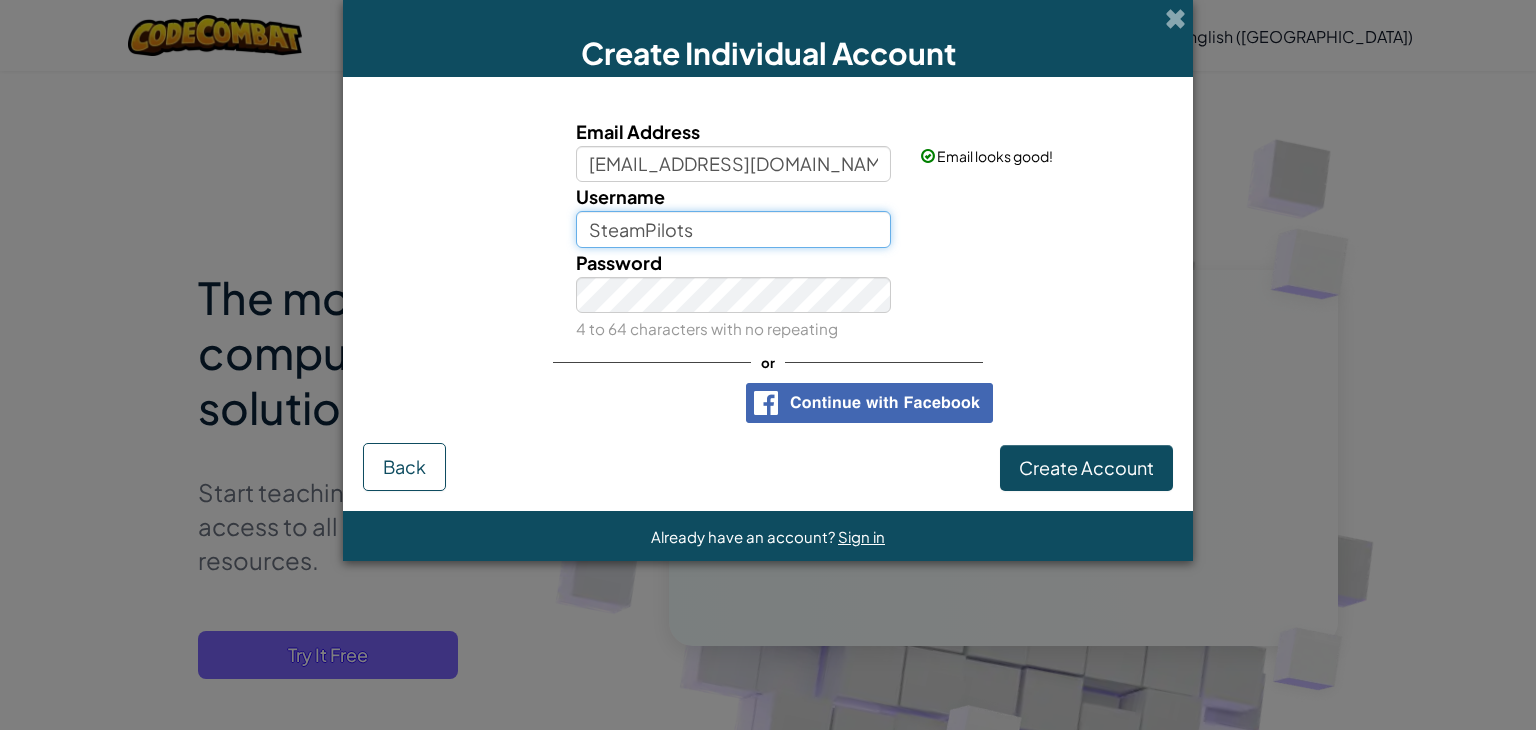 type on "SteamPilots" 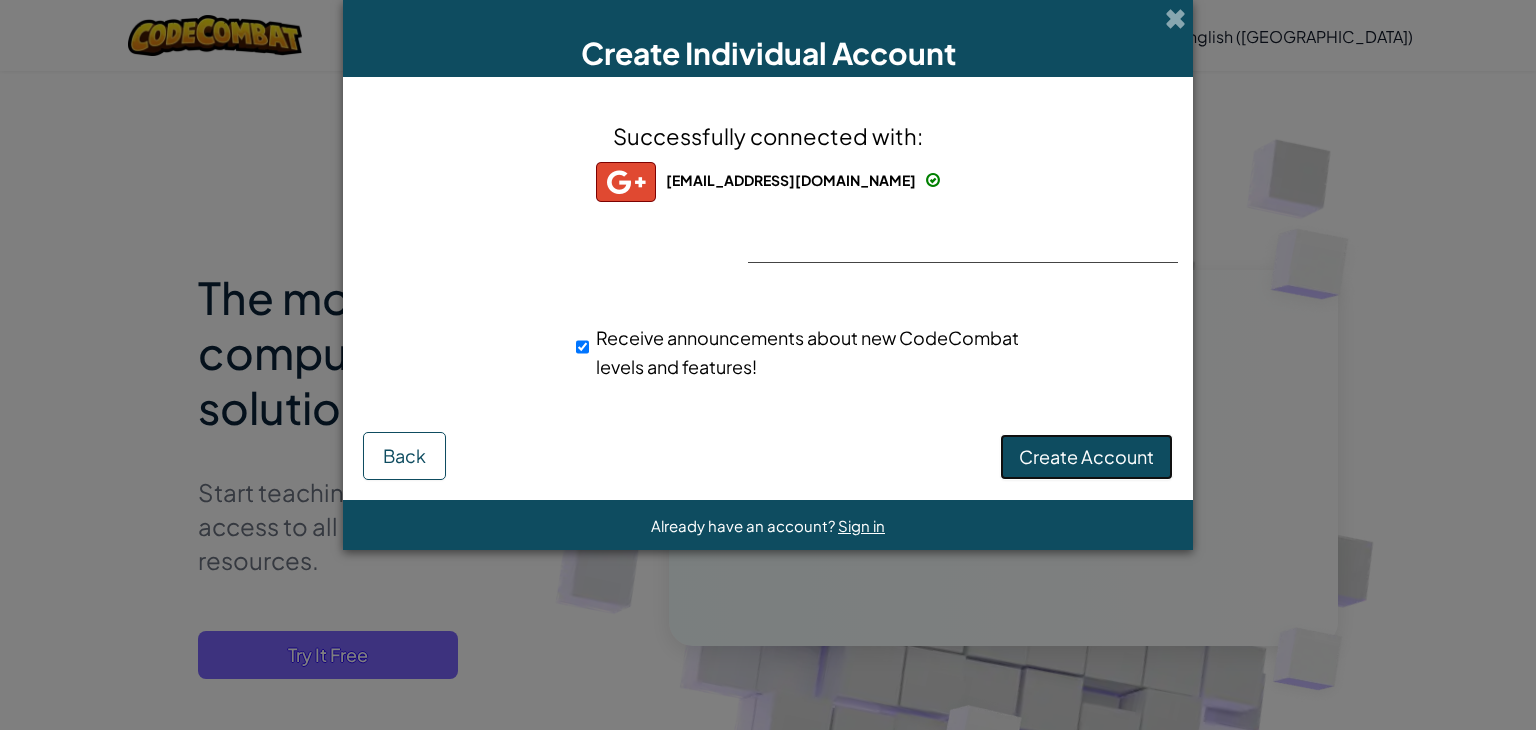 click on "Create Account" at bounding box center [1086, 456] 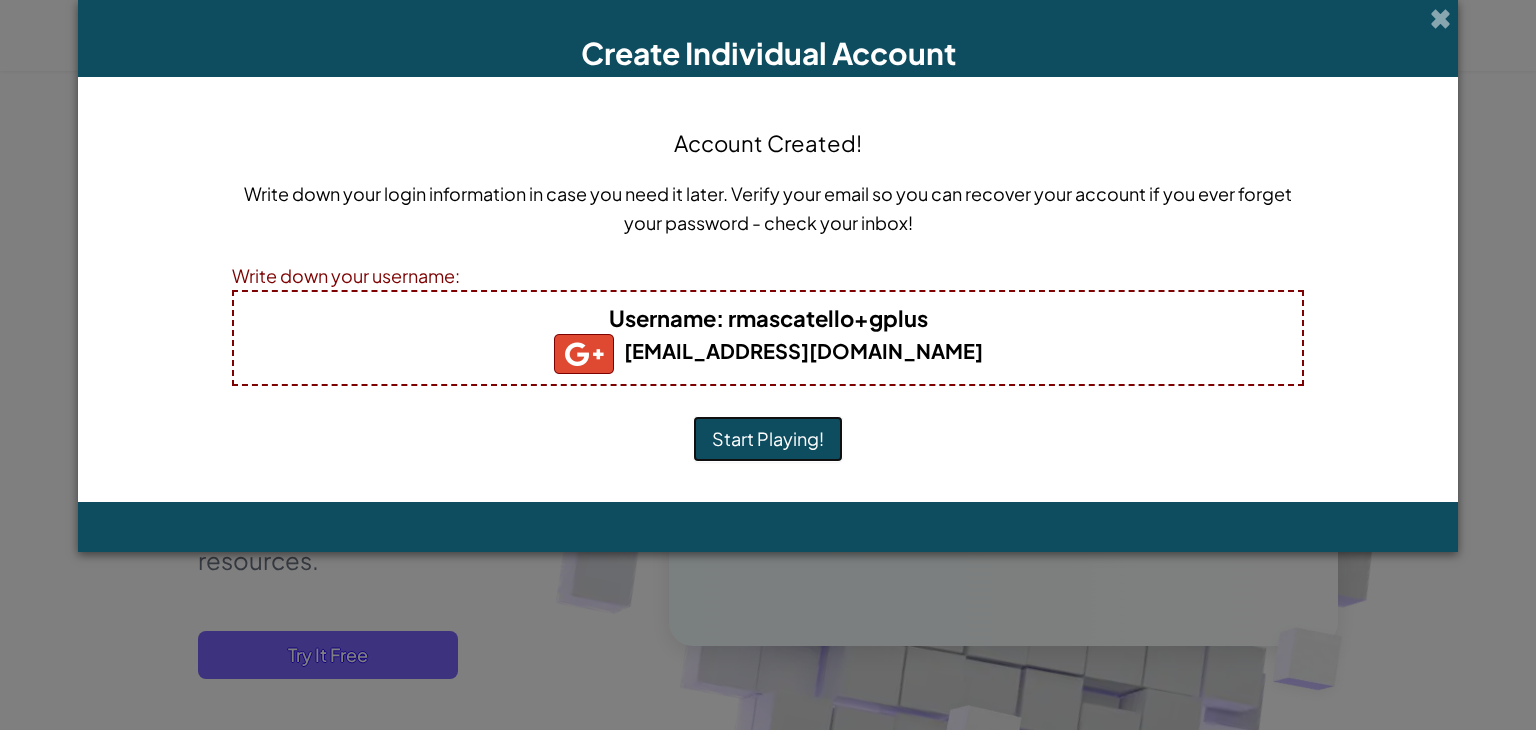 click on "Start Playing!" at bounding box center (768, 439) 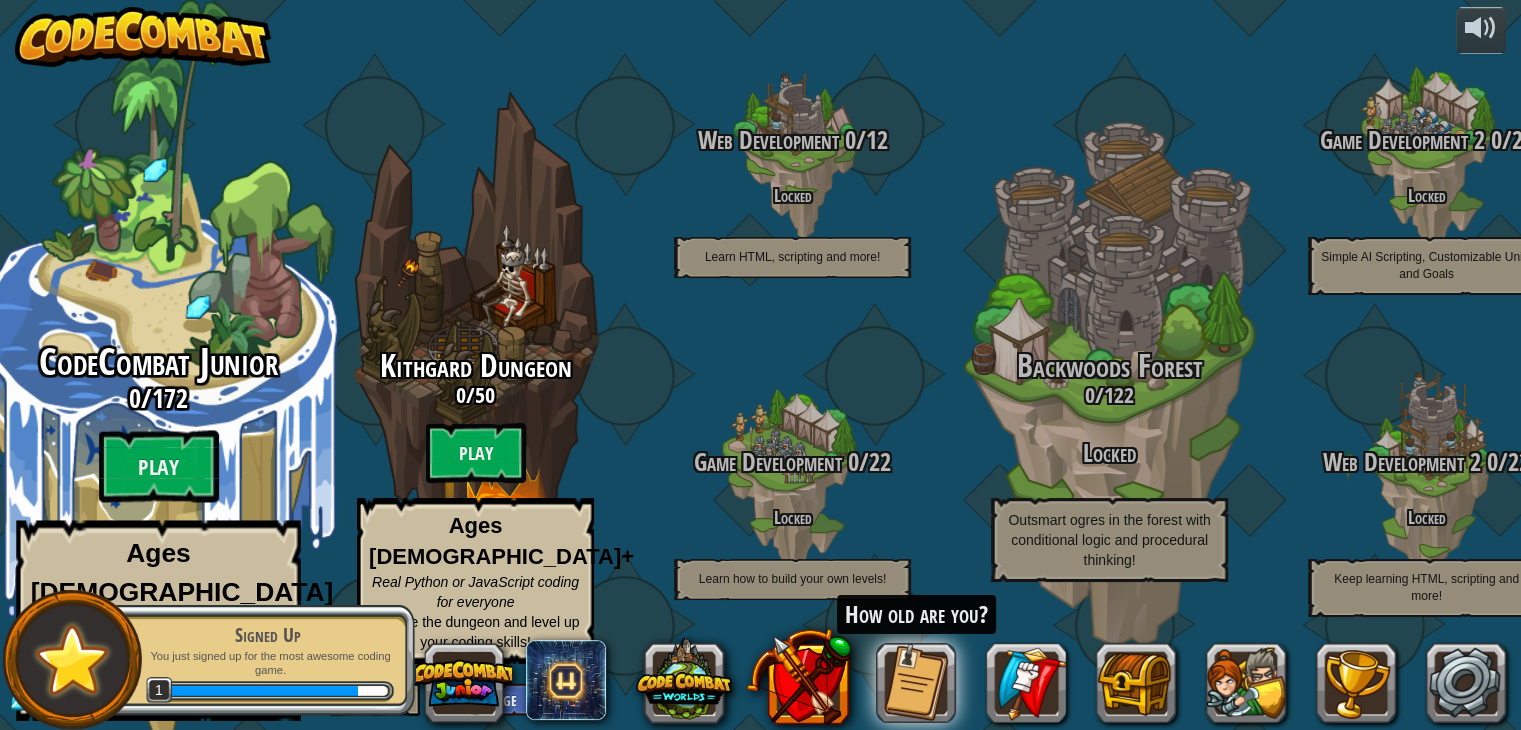 scroll, scrollTop: 0, scrollLeft: 0, axis: both 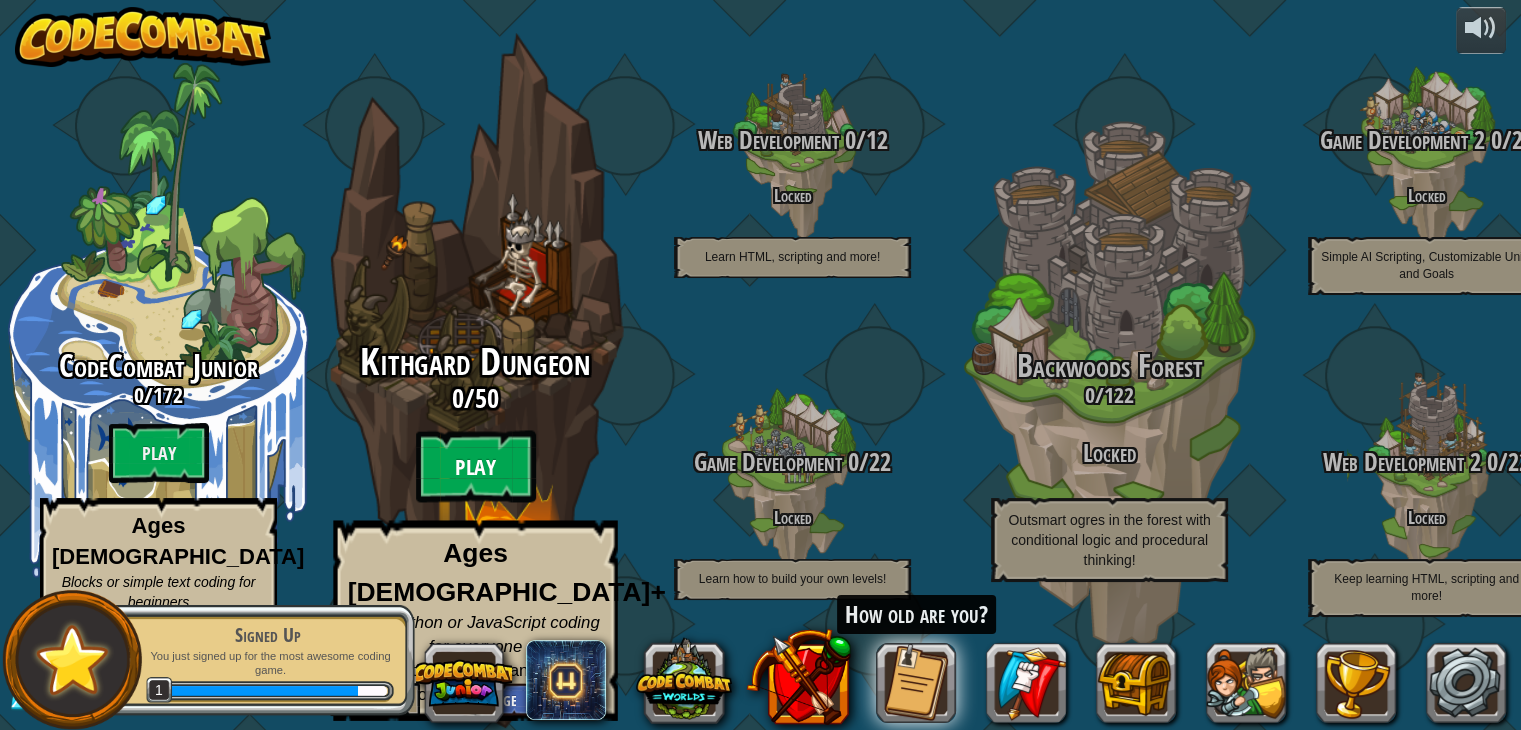 click on "Play" at bounding box center (476, 467) 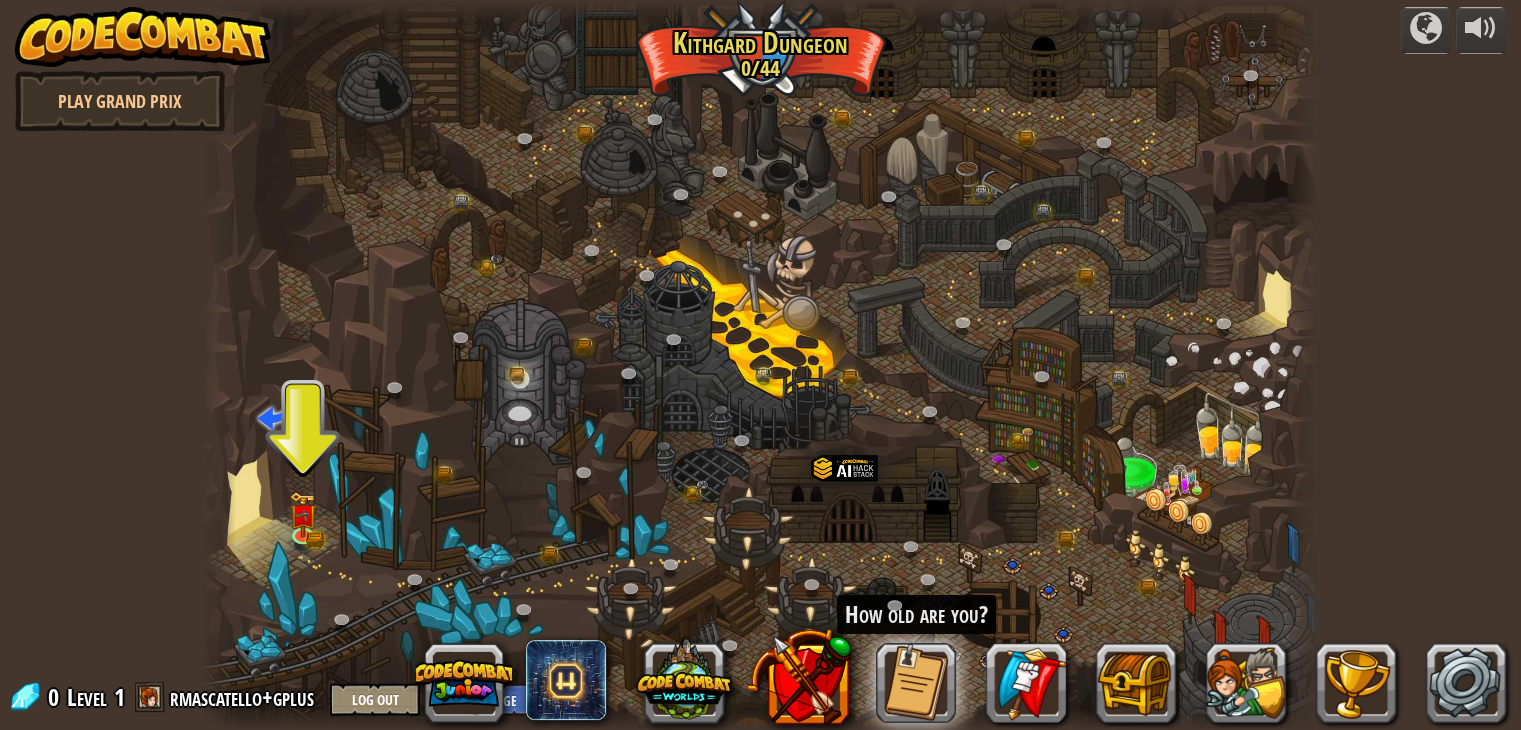 click on "How old are you?" at bounding box center (916, 615) 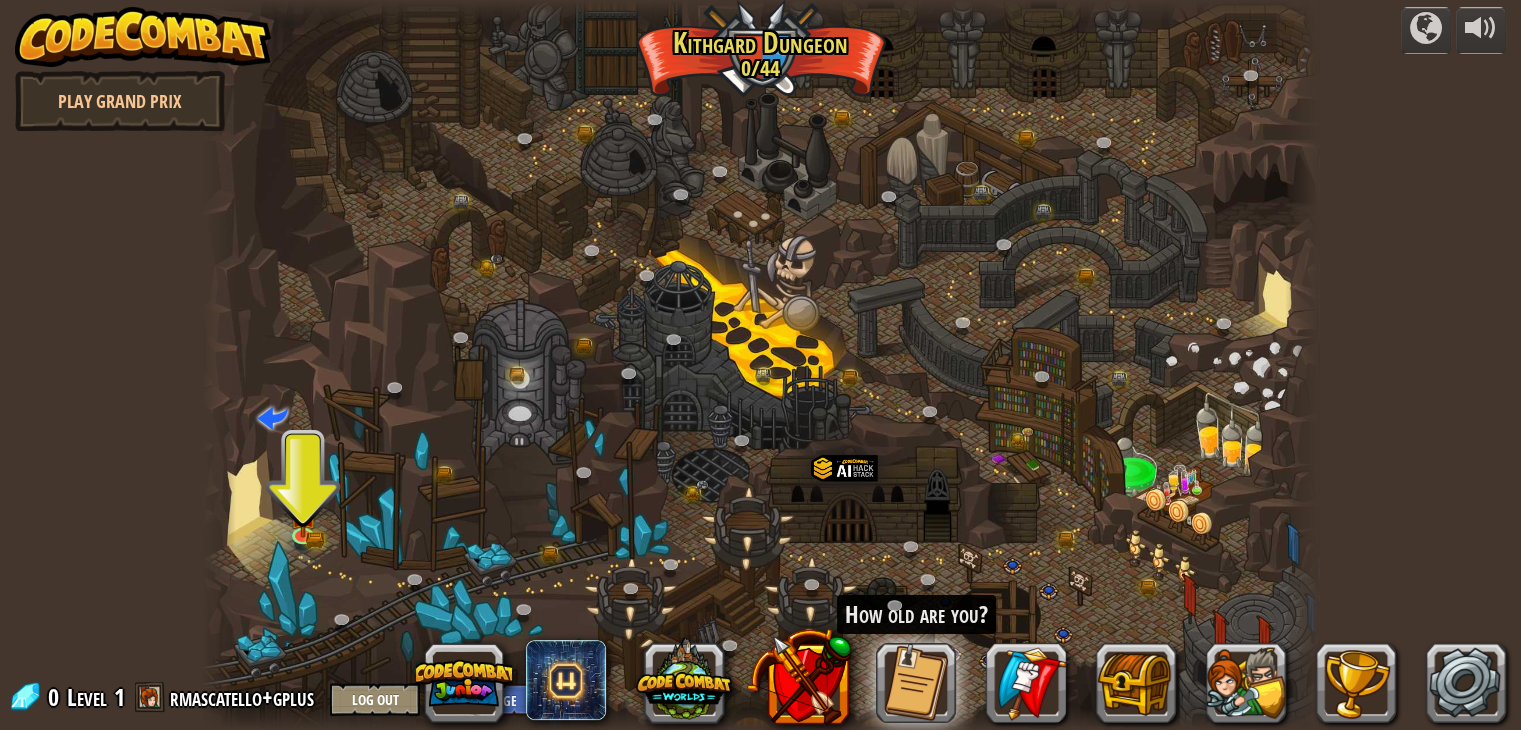 click on "How old are you?" at bounding box center (916, 615) 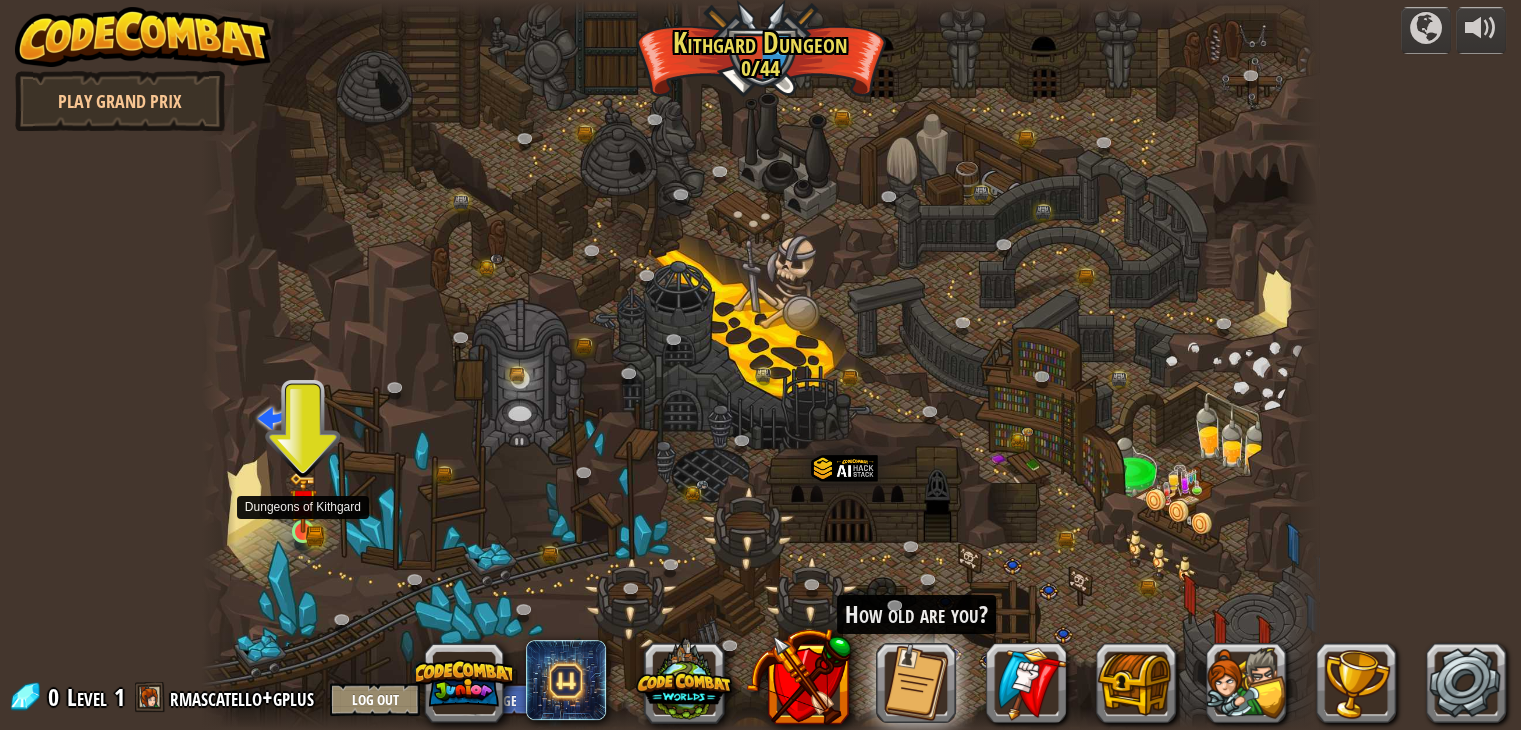click at bounding box center (303, 502) 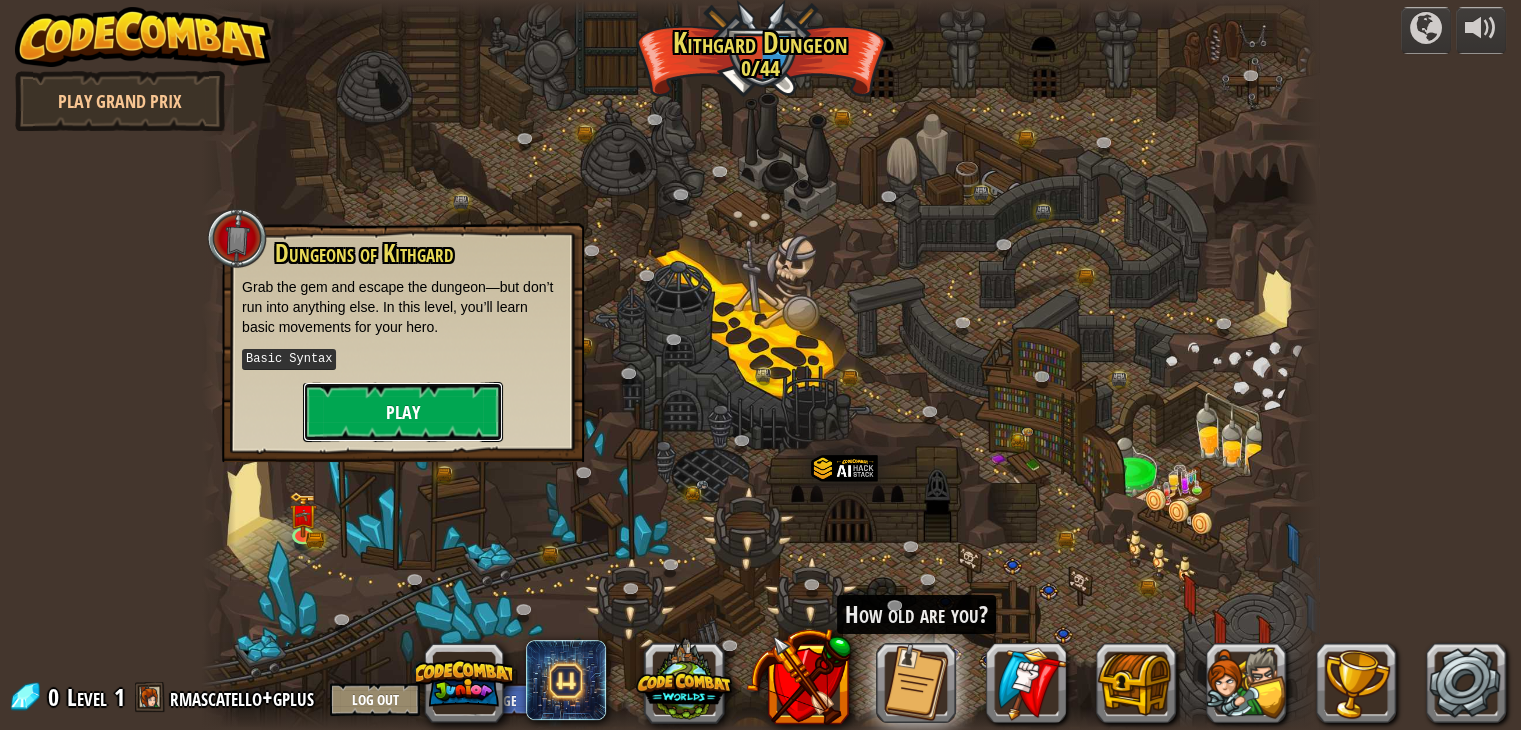 click on "Play" at bounding box center (403, 412) 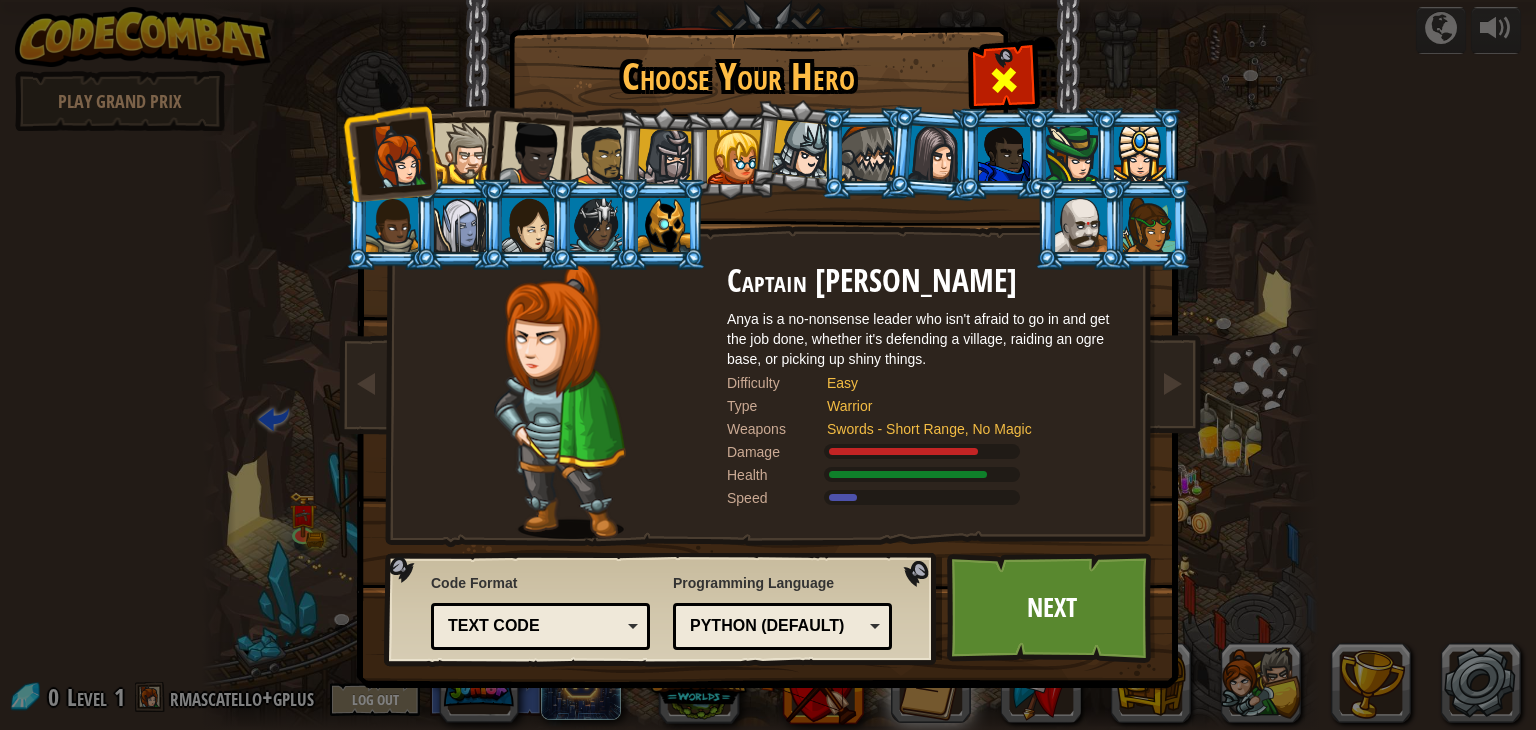 click at bounding box center (1004, 80) 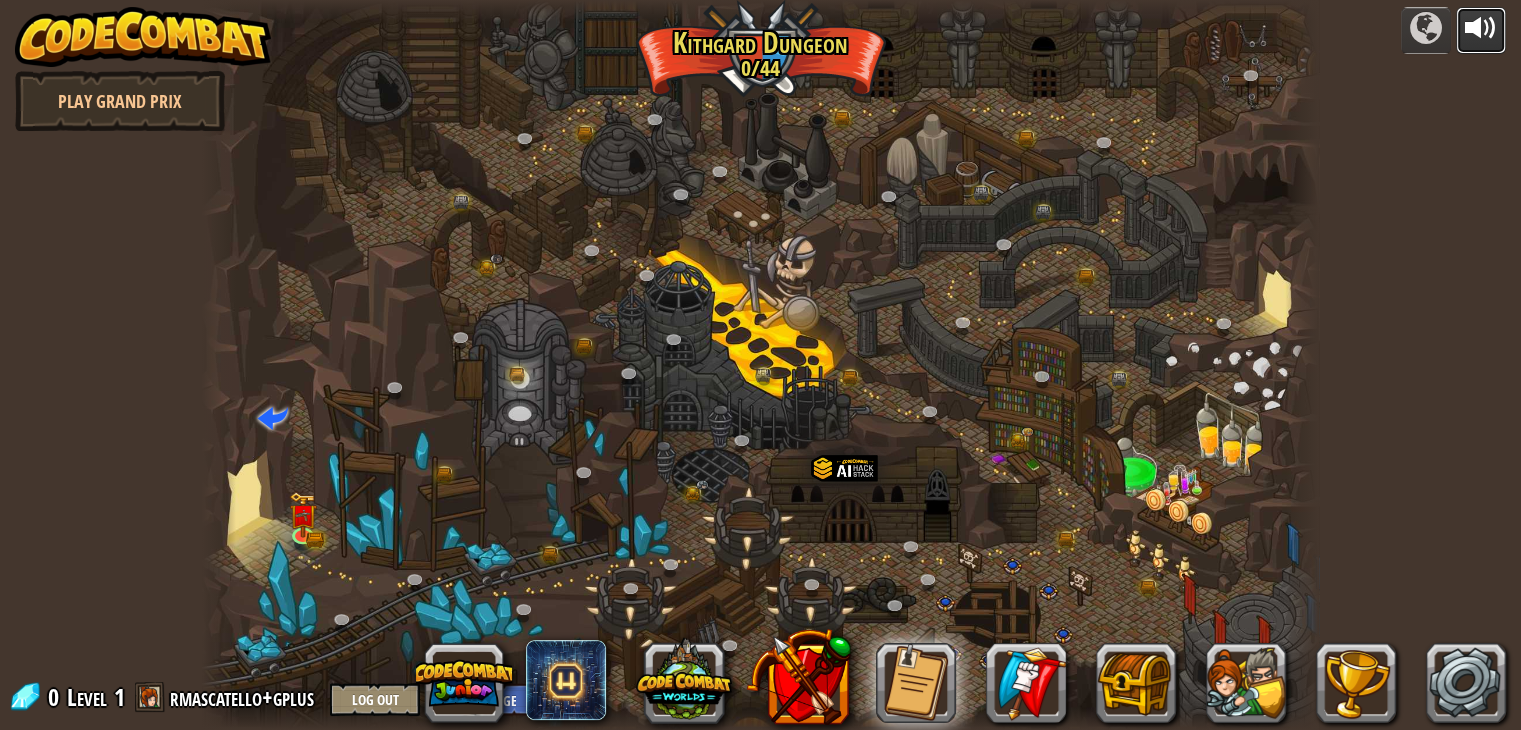 click at bounding box center [1481, 28] 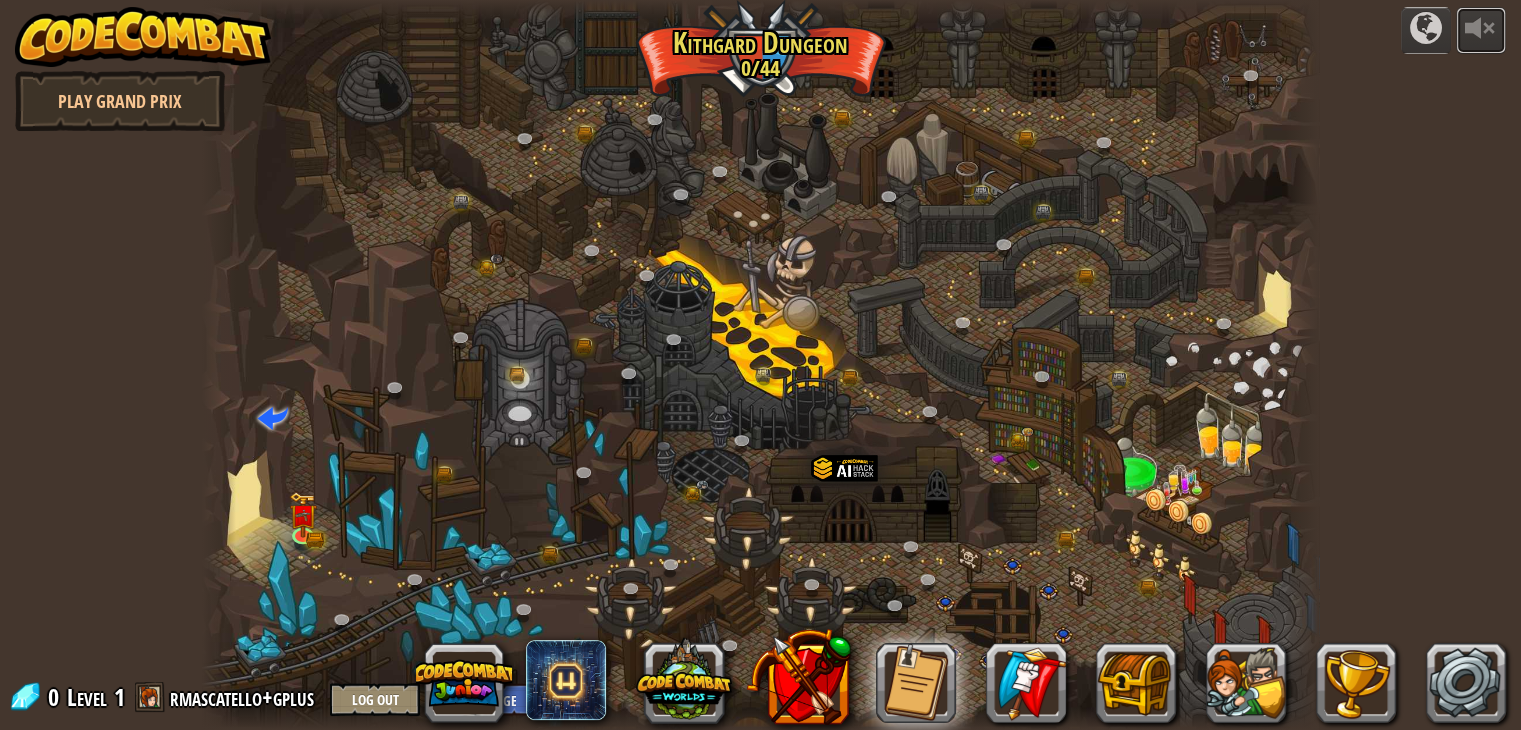 scroll, scrollTop: 0, scrollLeft: 0, axis: both 